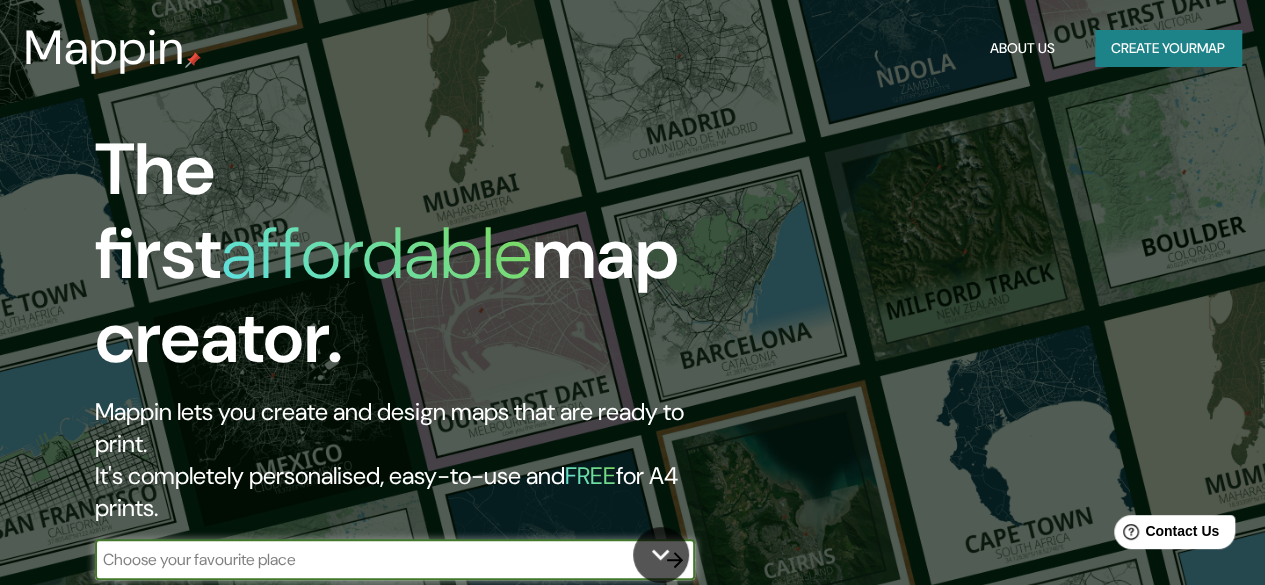 scroll, scrollTop: 0, scrollLeft: 0, axis: both 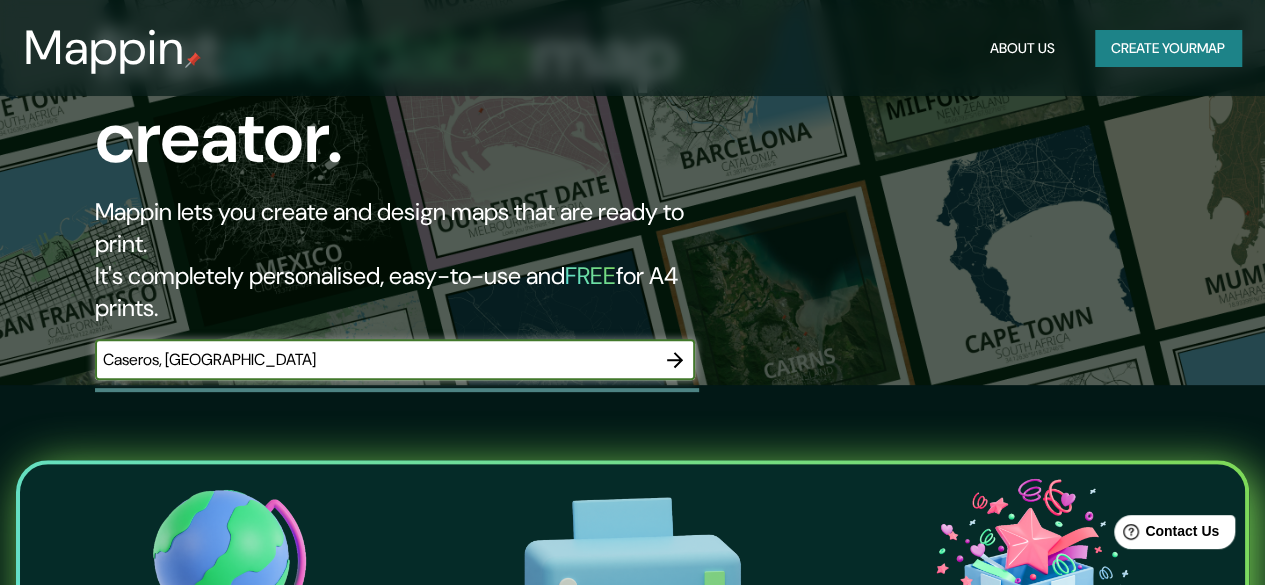 type on "Caseros, [GEOGRAPHIC_DATA]" 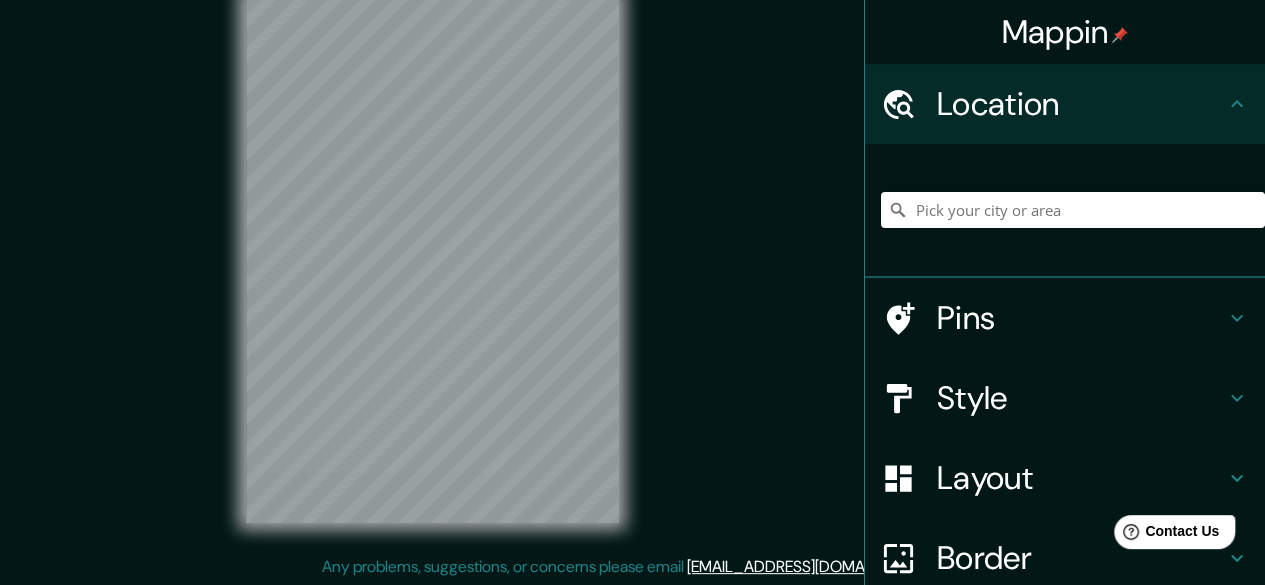 scroll, scrollTop: 0, scrollLeft: 0, axis: both 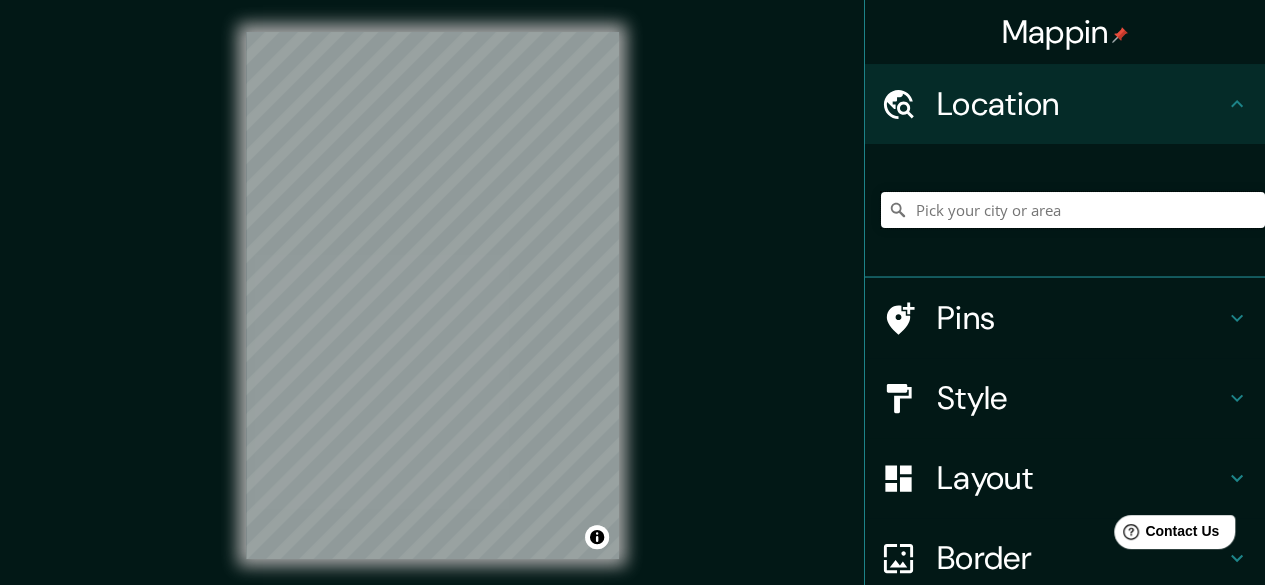 click at bounding box center [1073, 210] 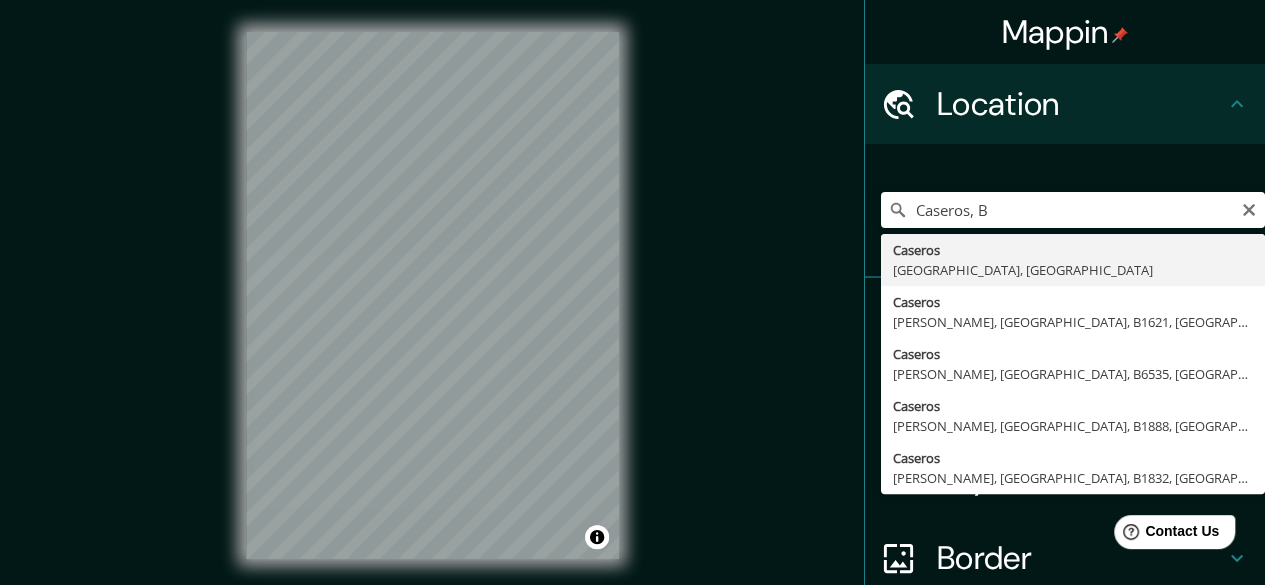 type on "[GEOGRAPHIC_DATA], [GEOGRAPHIC_DATA], [GEOGRAPHIC_DATA]" 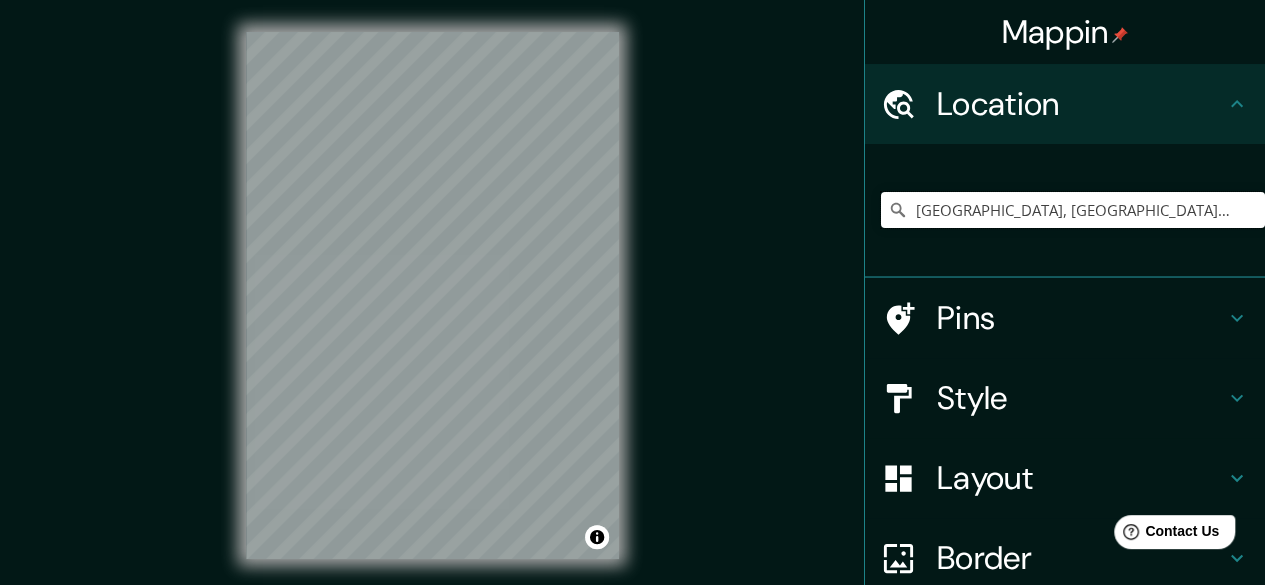 scroll, scrollTop: 0, scrollLeft: 0, axis: both 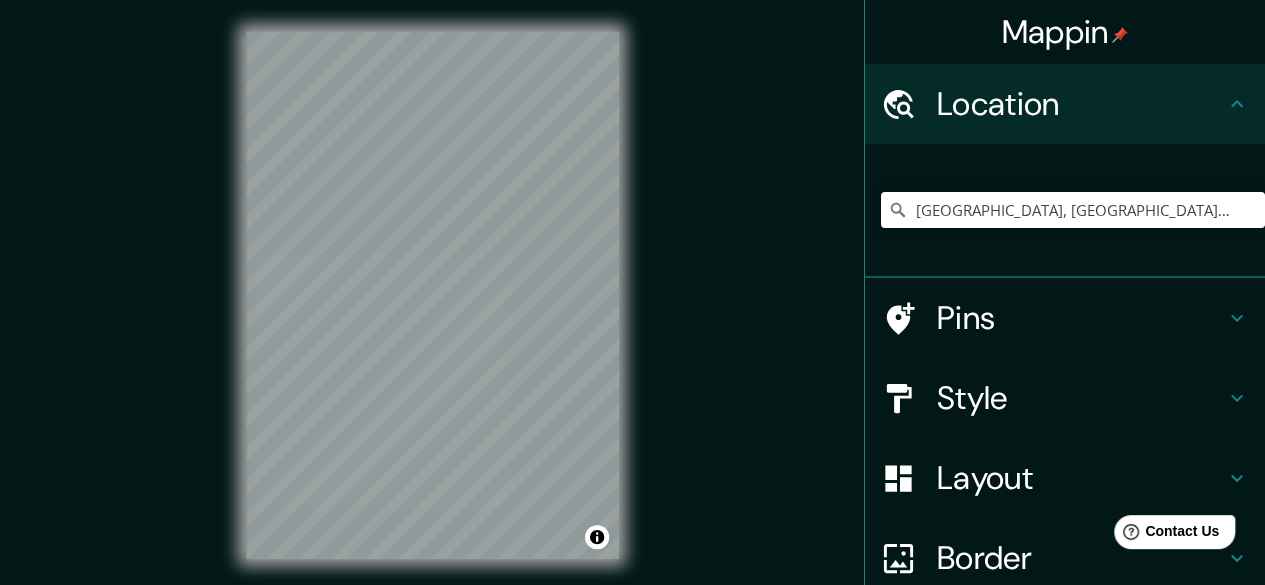 click on "Style" at bounding box center (1081, 398) 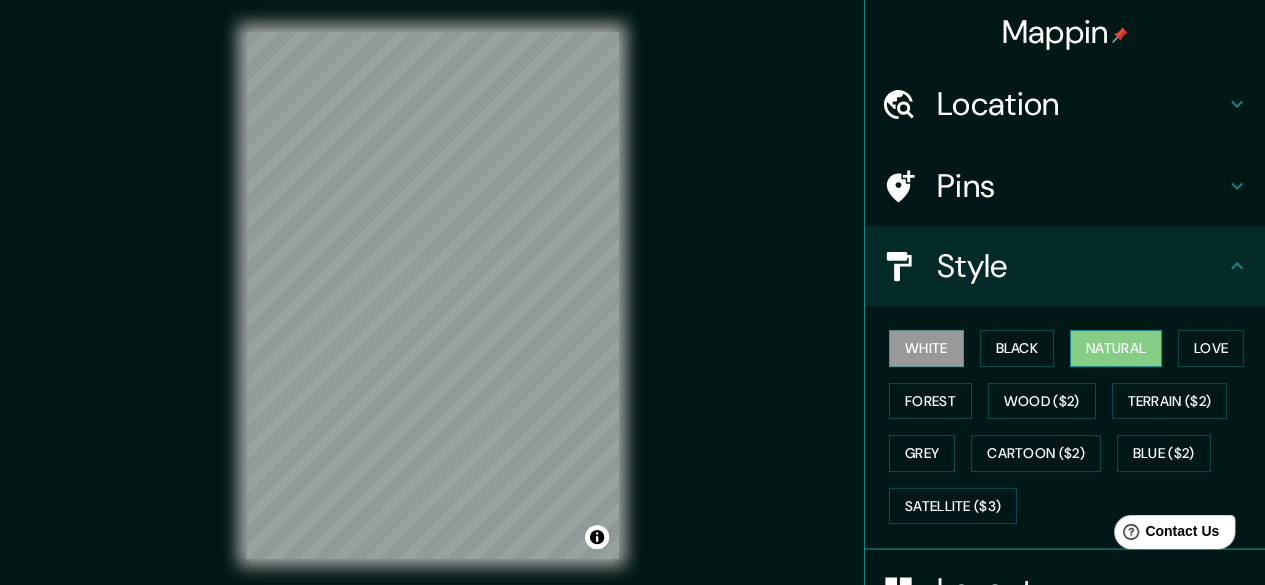 click on "Natural" at bounding box center [1116, 348] 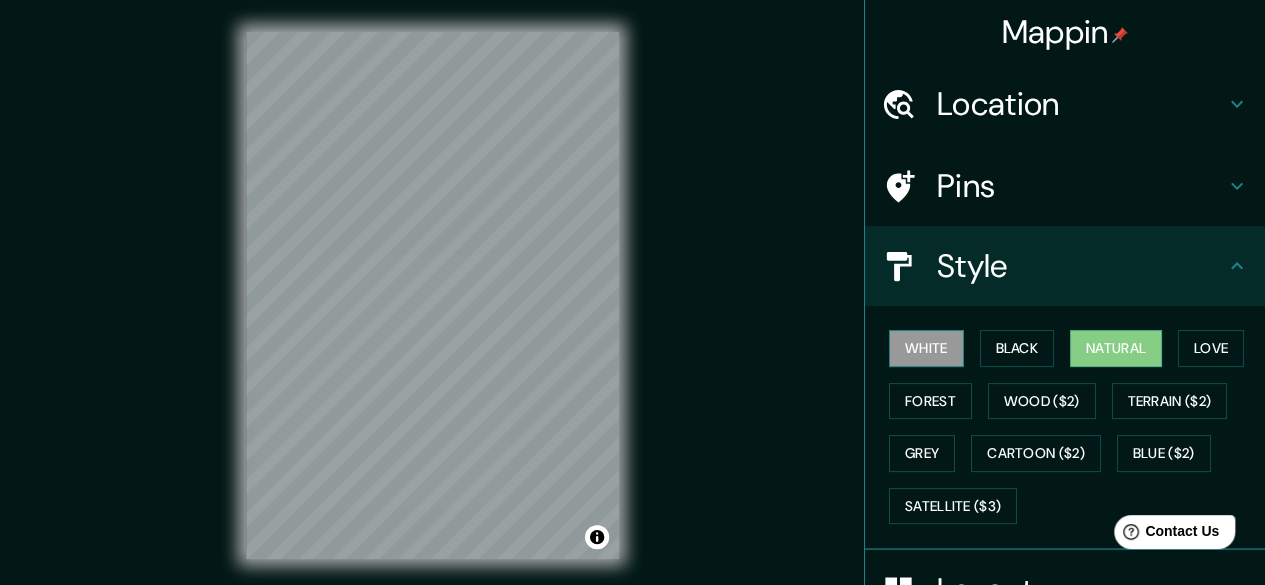 click on "White" at bounding box center [926, 348] 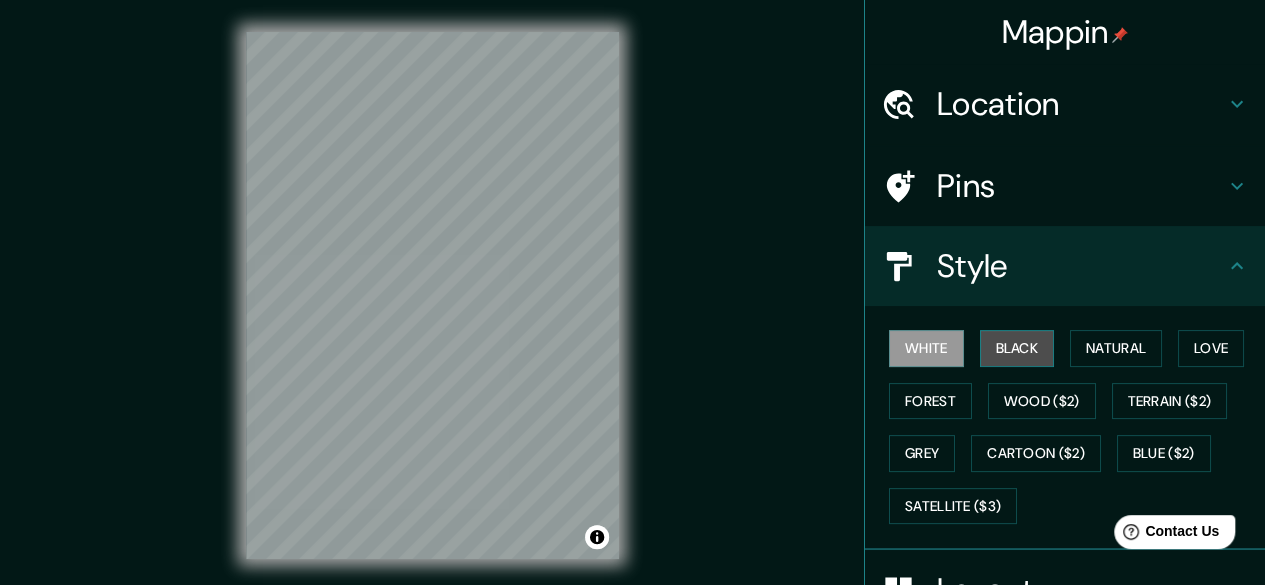 click on "Black" at bounding box center [1017, 348] 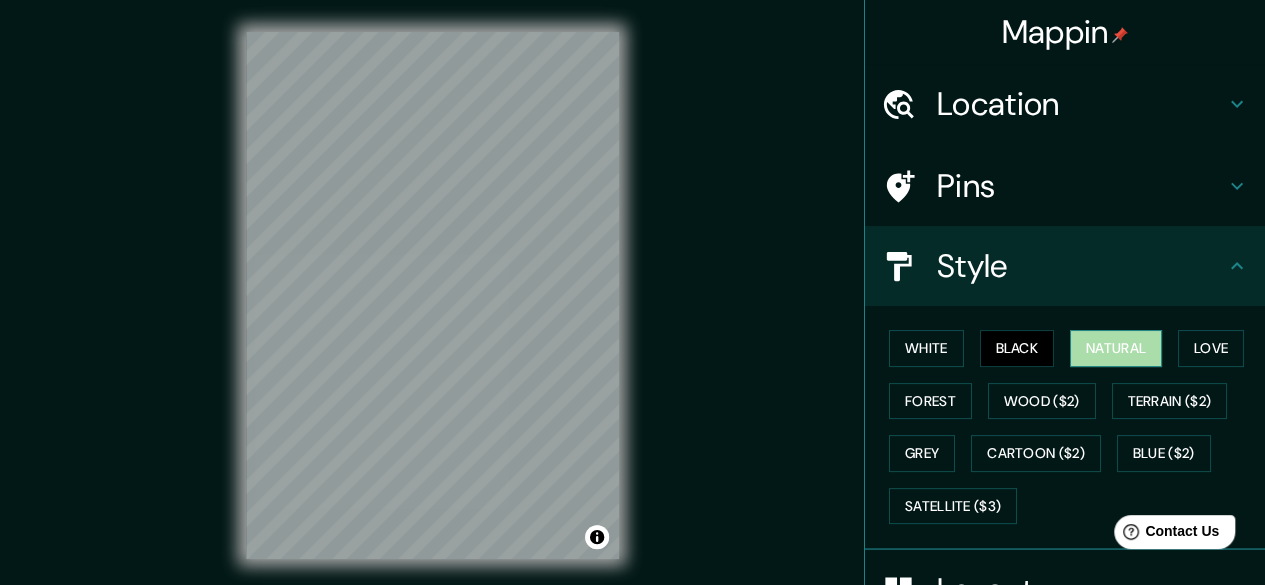 click on "Natural" at bounding box center [1116, 348] 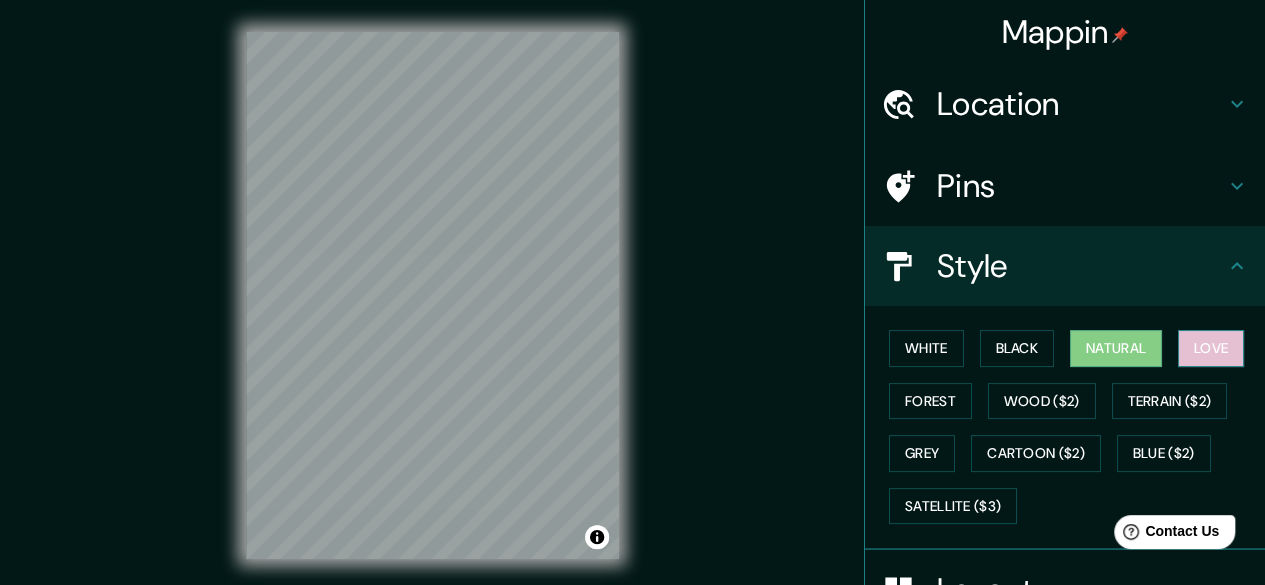 click on "Love" at bounding box center (1211, 348) 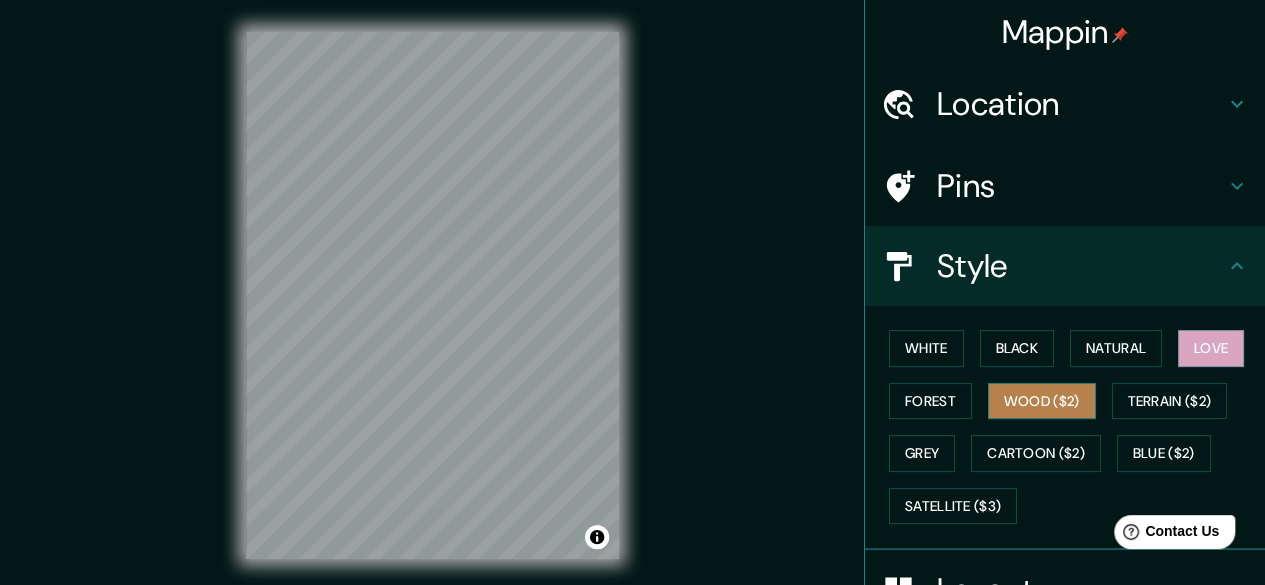 click on "Wood ($2)" at bounding box center (1042, 401) 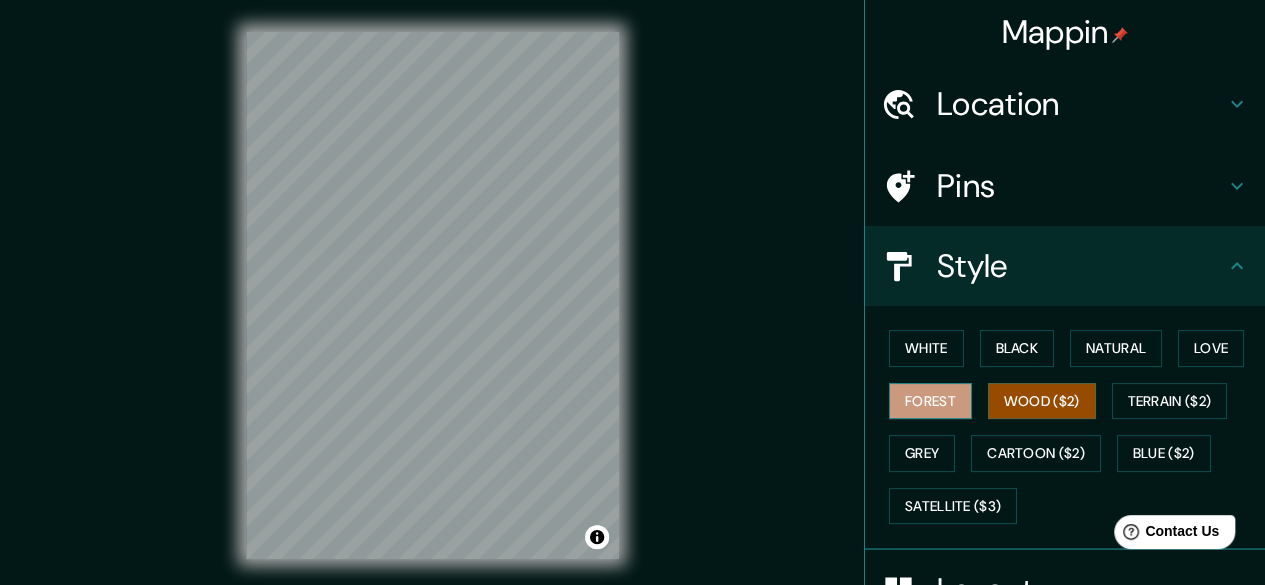click on "Forest" at bounding box center [930, 401] 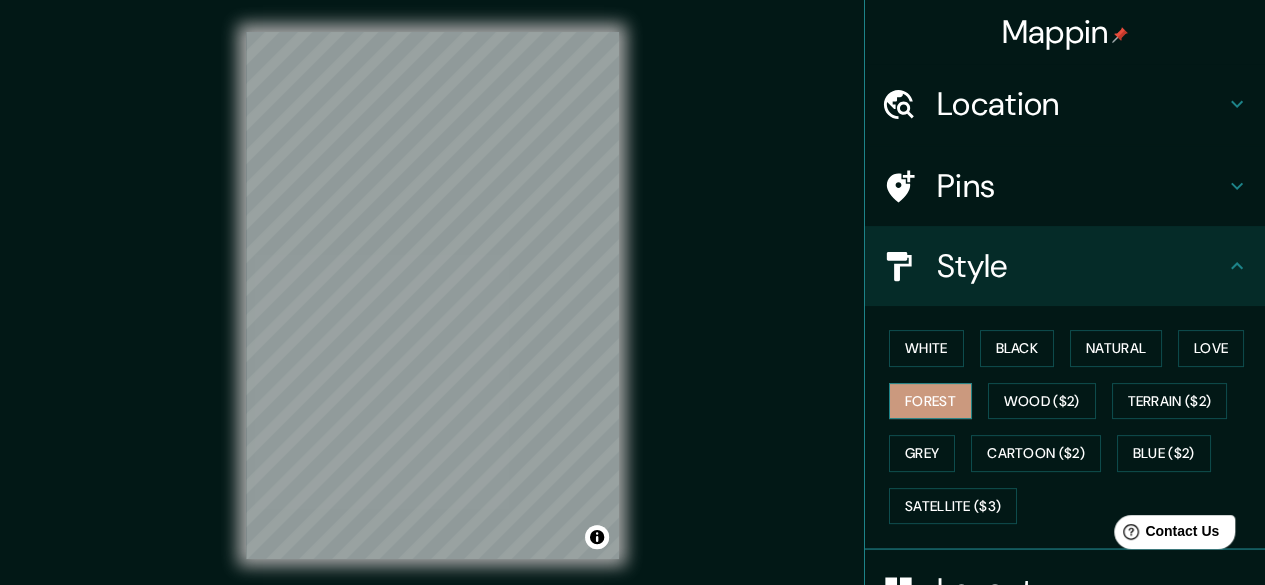 scroll, scrollTop: 200, scrollLeft: 0, axis: vertical 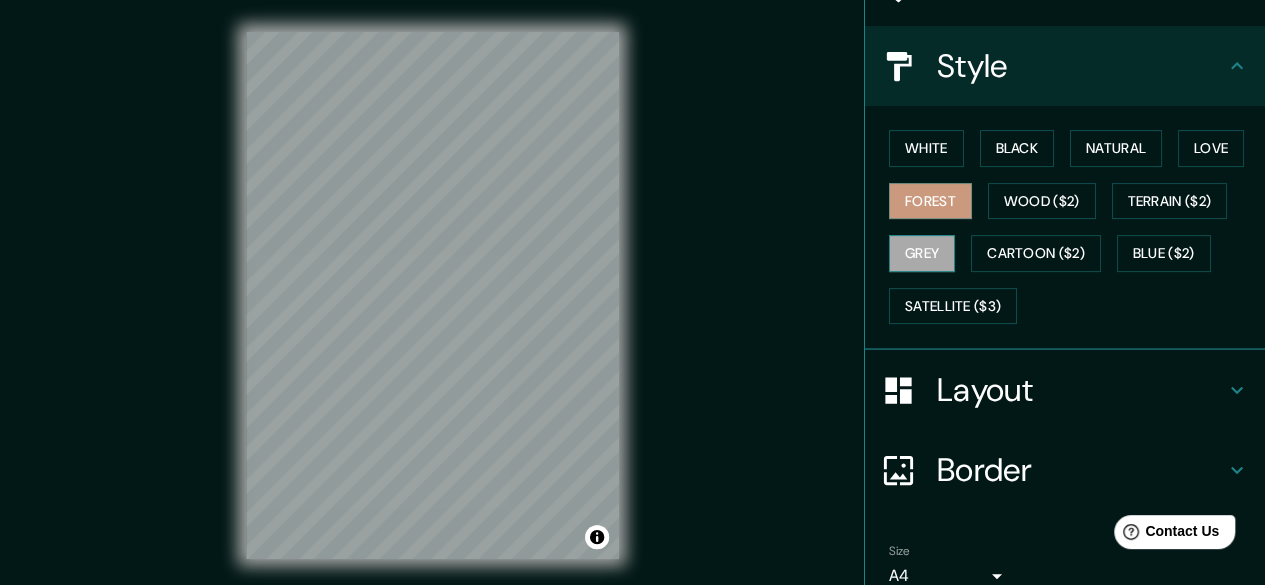 click on "Grey" at bounding box center [922, 253] 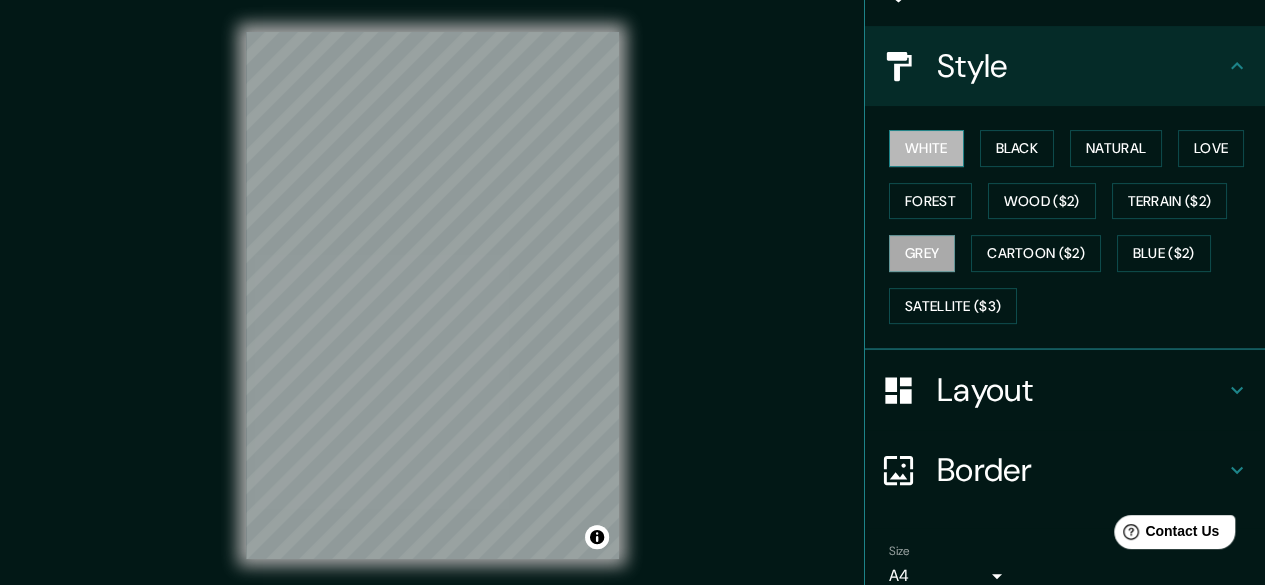 click on "White" at bounding box center [926, 148] 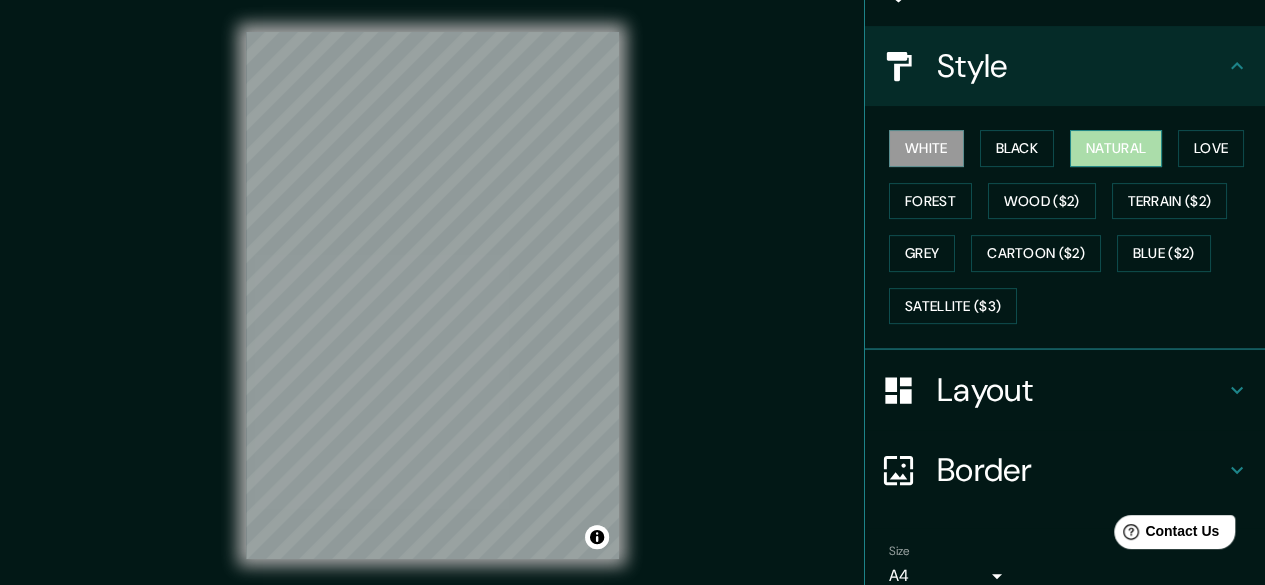 click on "Natural" at bounding box center (1116, 148) 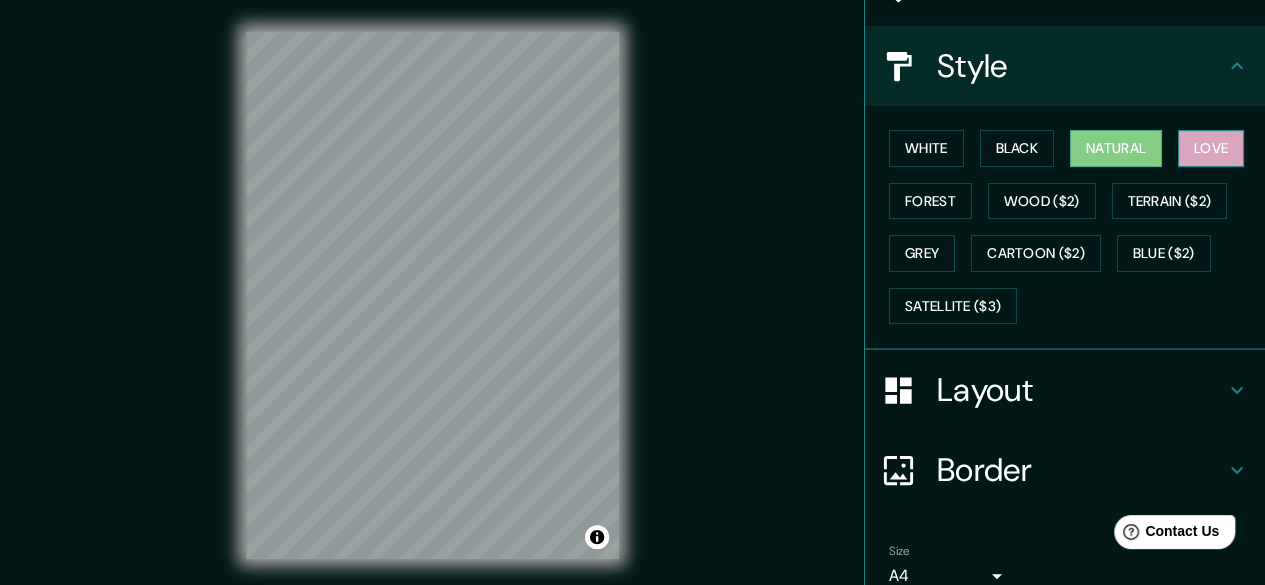 click on "Love" at bounding box center [1211, 148] 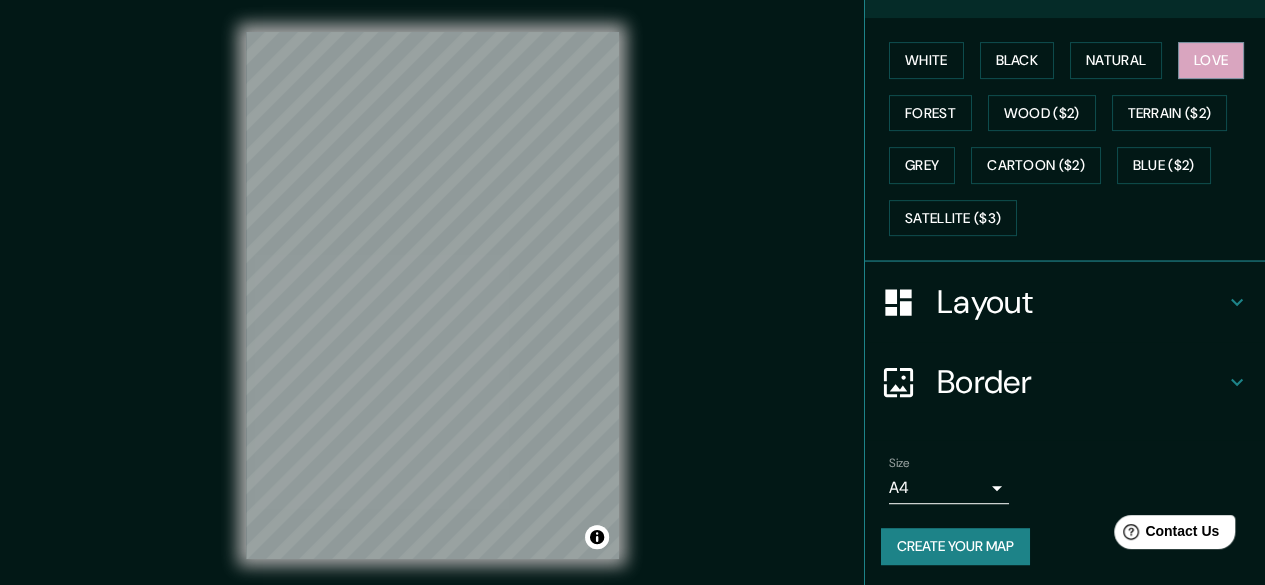 click on "Layout" at bounding box center [1081, 302] 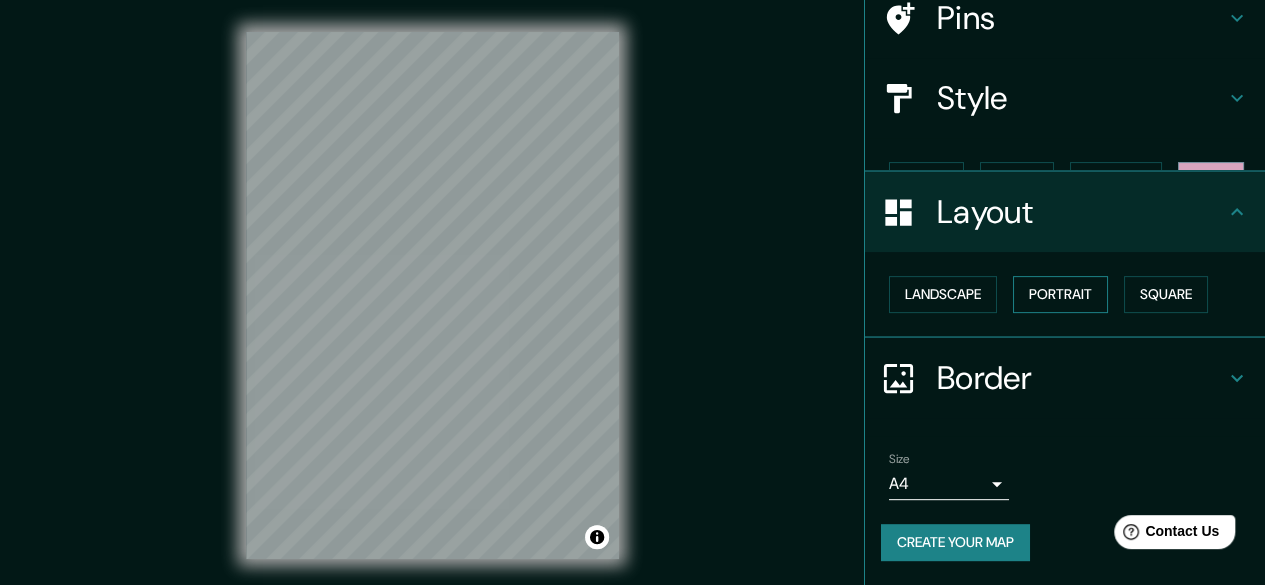 scroll, scrollTop: 132, scrollLeft: 0, axis: vertical 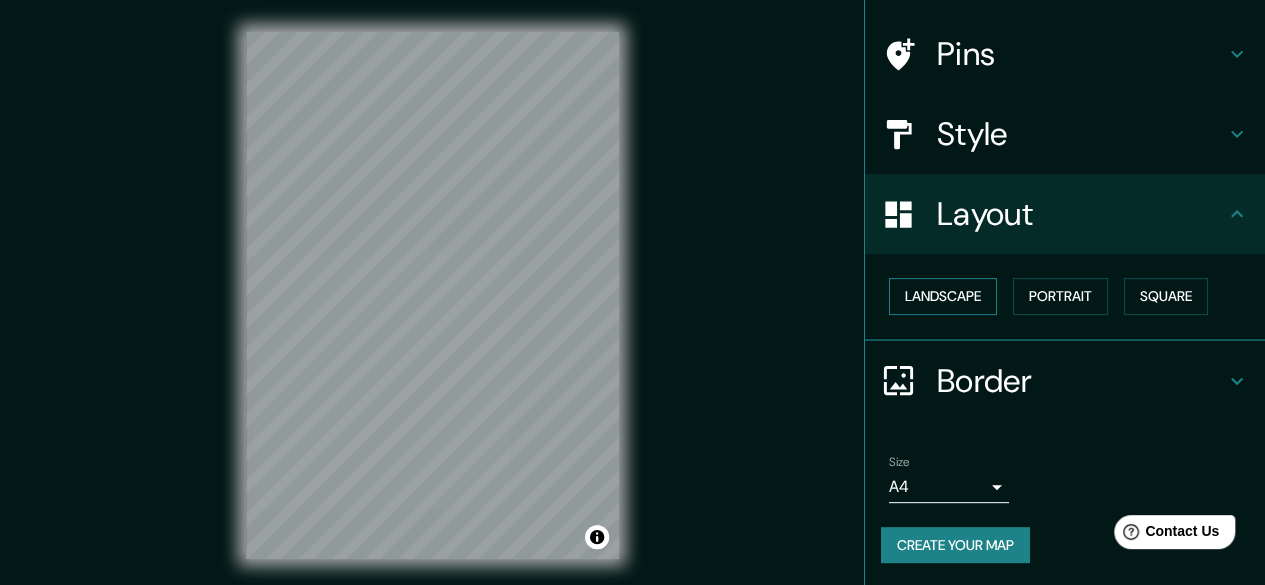 click on "Landscape" at bounding box center (943, 296) 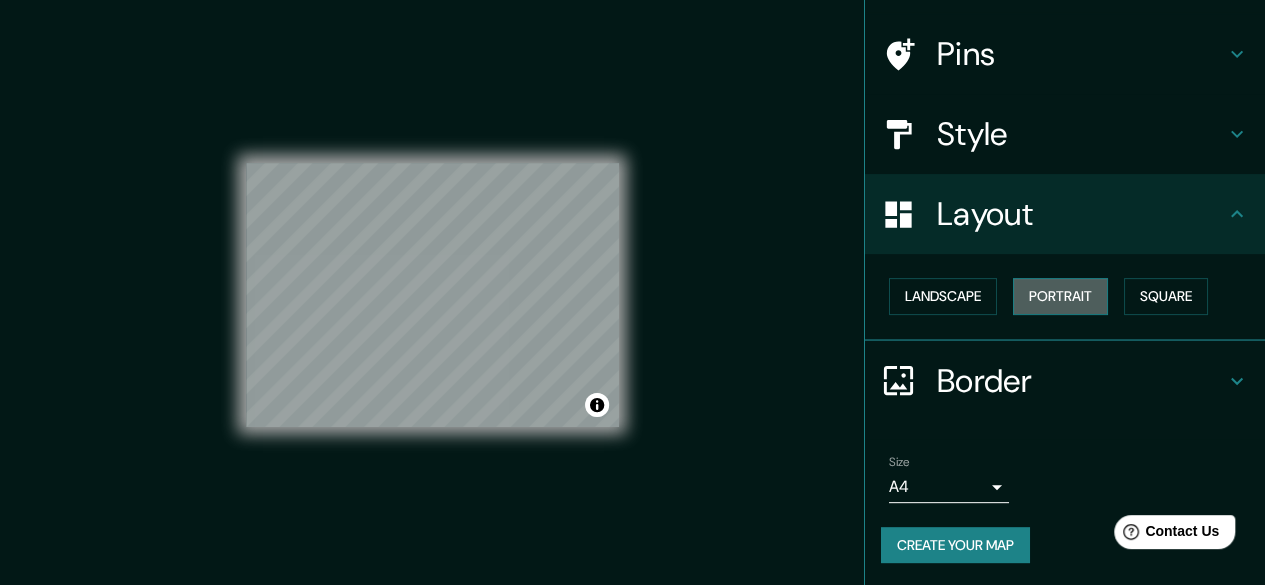 click on "Portrait" at bounding box center [1060, 296] 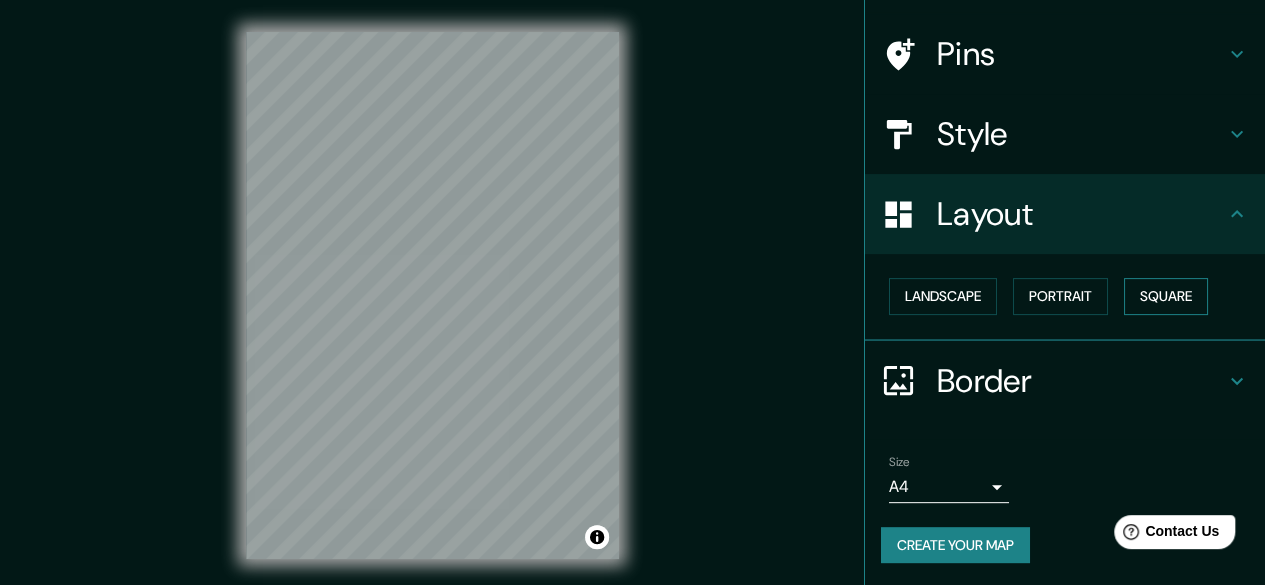 click on "Square" at bounding box center [1166, 296] 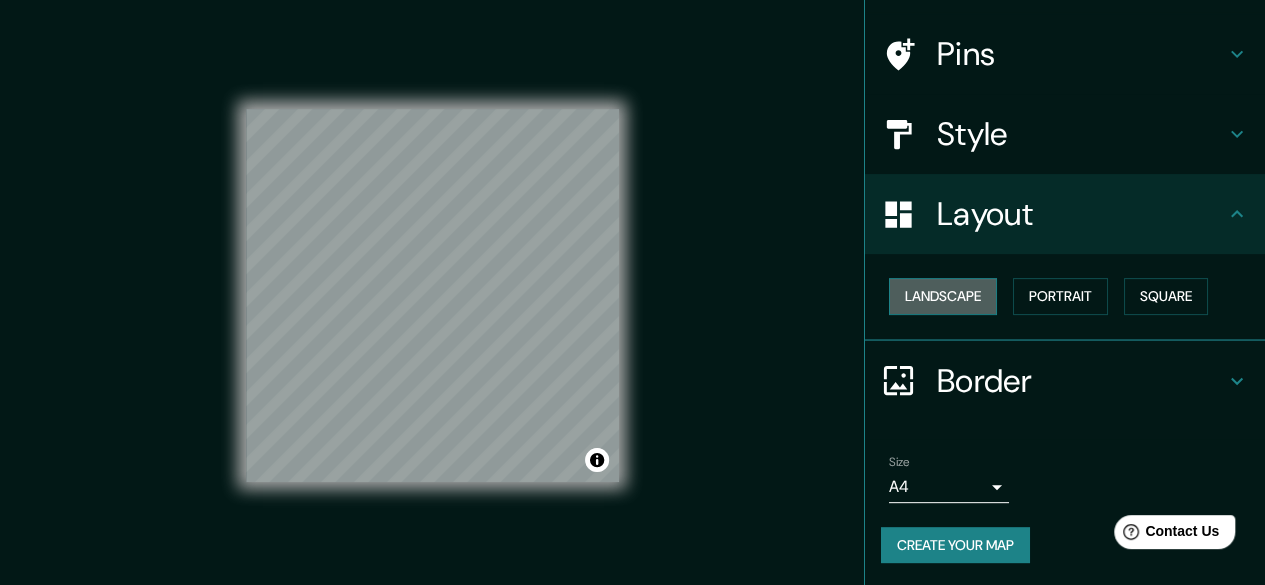 click on "Landscape" at bounding box center [943, 296] 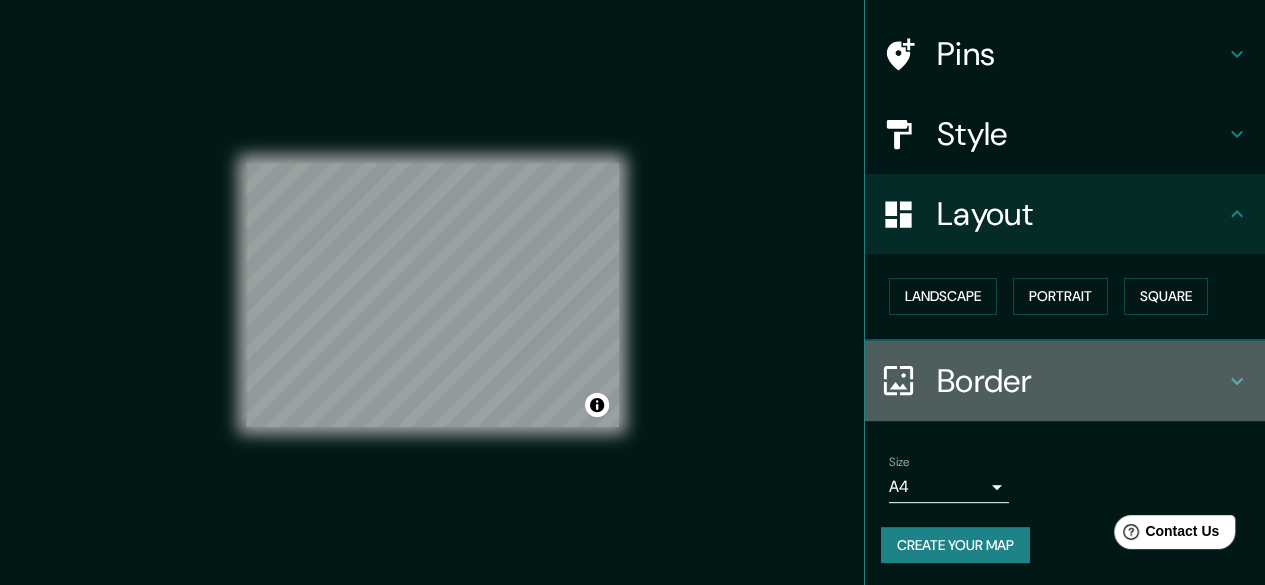 click on "Border" at bounding box center [1081, 381] 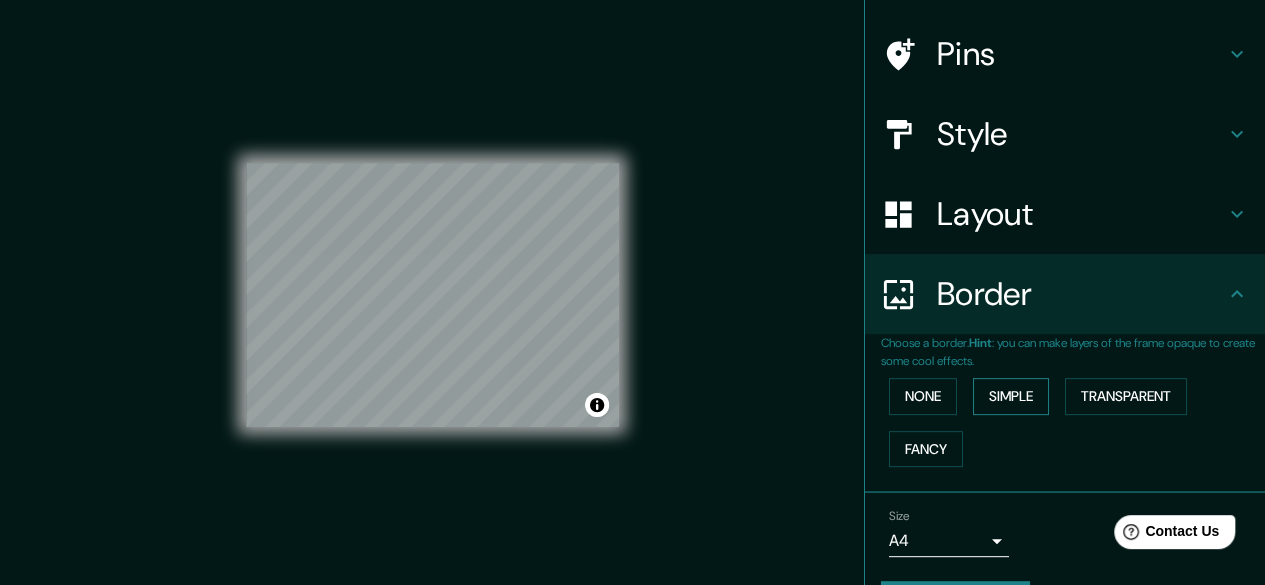 scroll, scrollTop: 186, scrollLeft: 0, axis: vertical 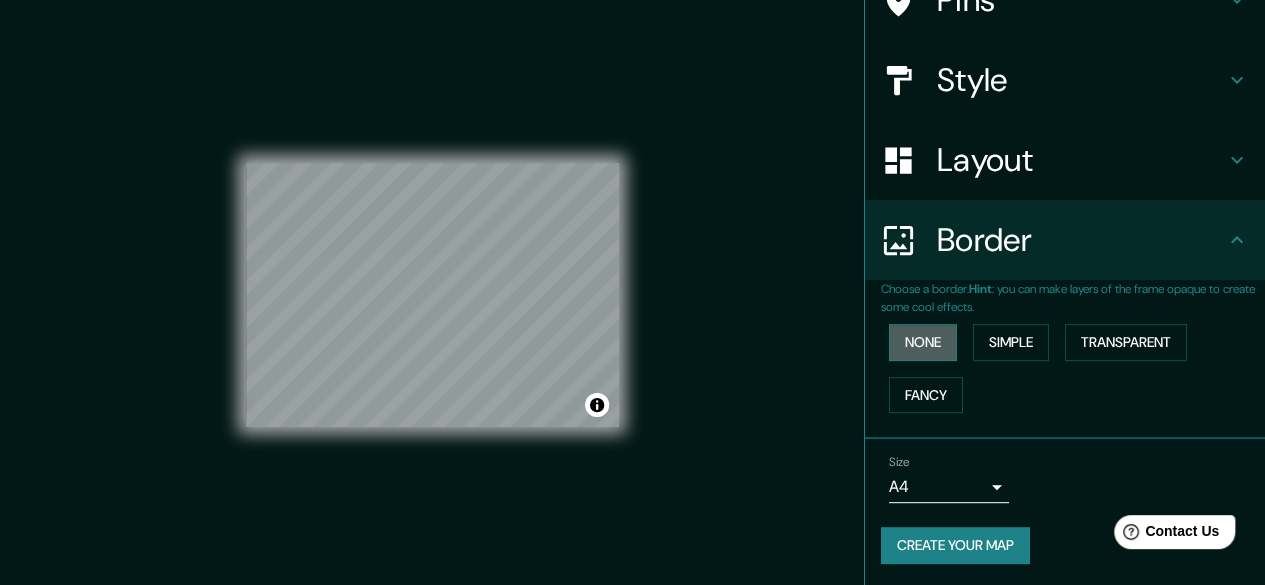 click on "None" at bounding box center [923, 342] 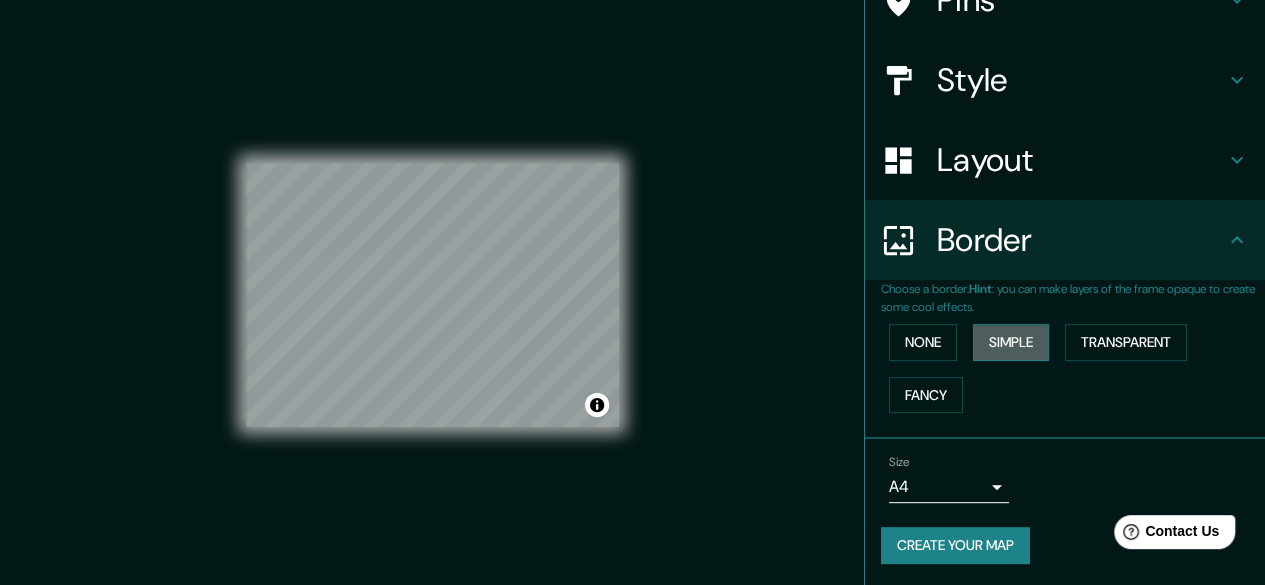 click on "Simple" at bounding box center (1011, 342) 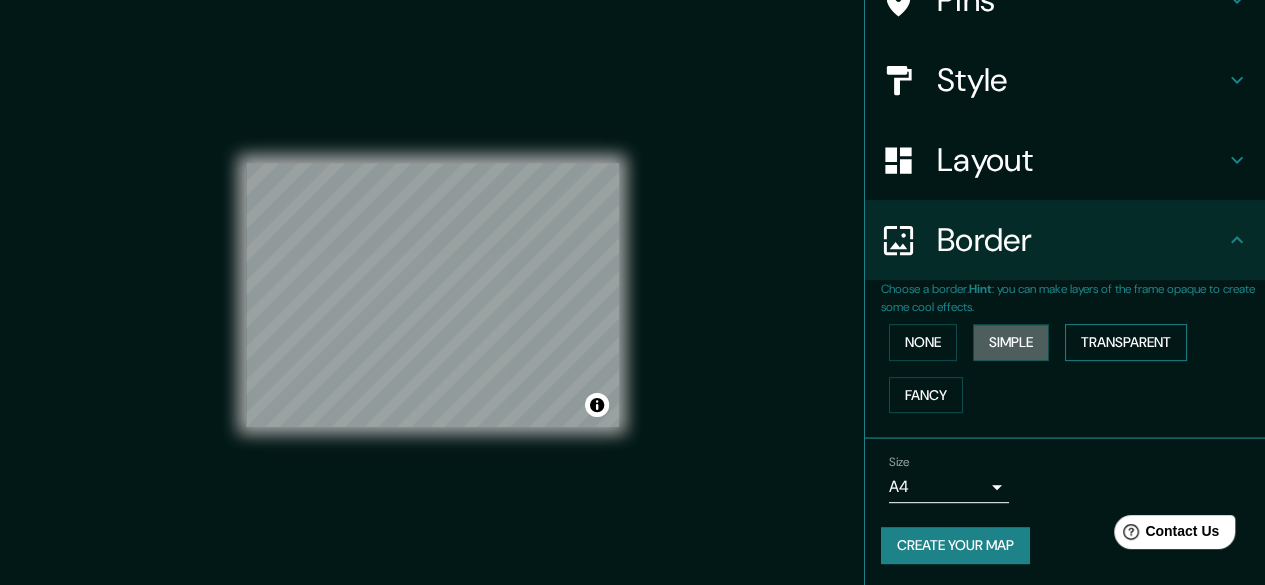 click on "Transparent" at bounding box center [1126, 342] 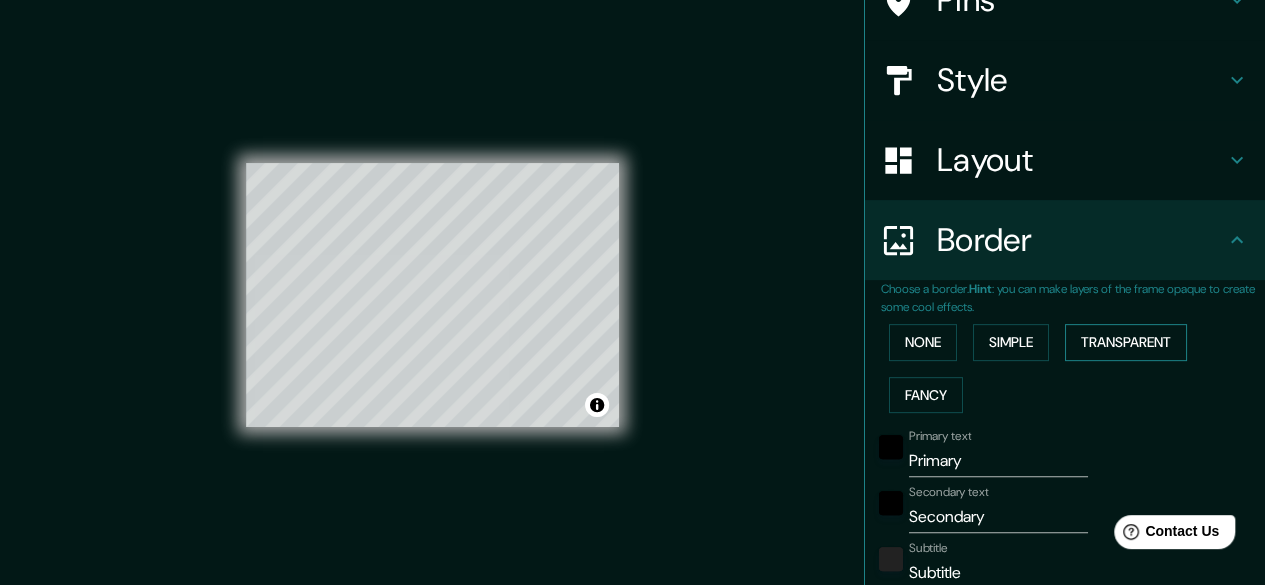 click on "Transparent" at bounding box center [1126, 342] 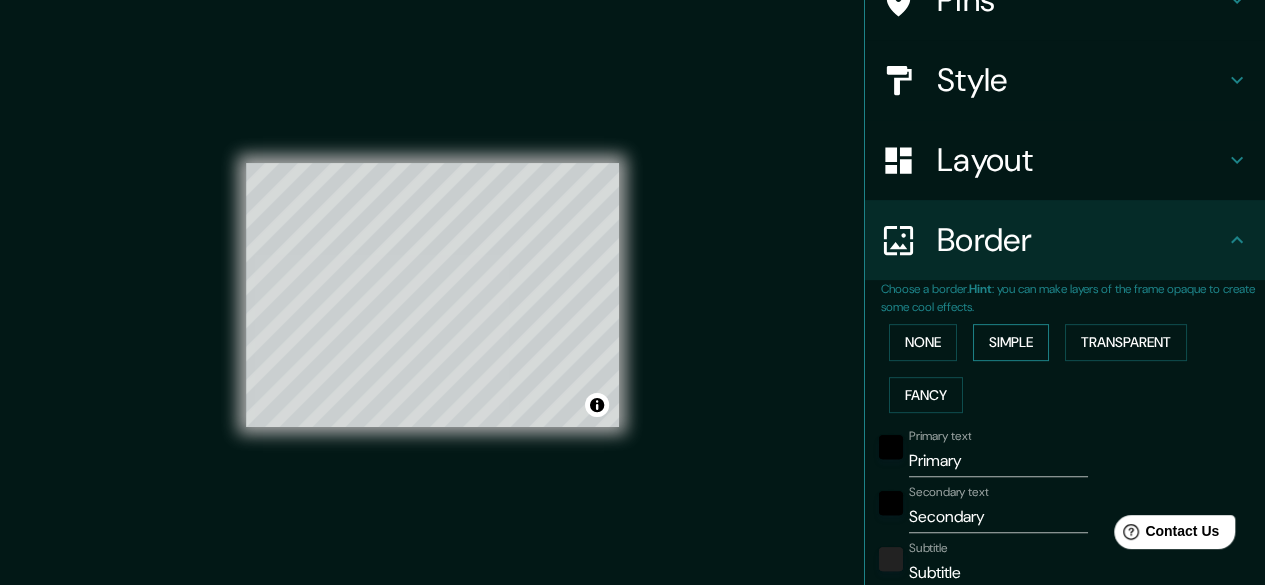 click on "Simple" at bounding box center [1011, 342] 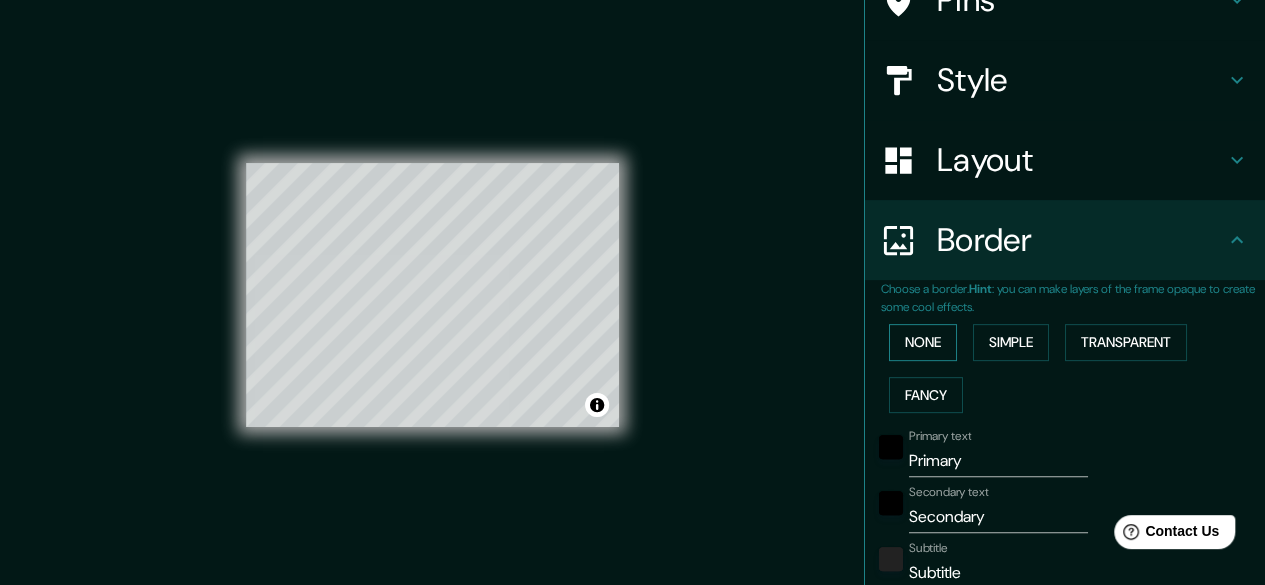click on "None" at bounding box center (923, 342) 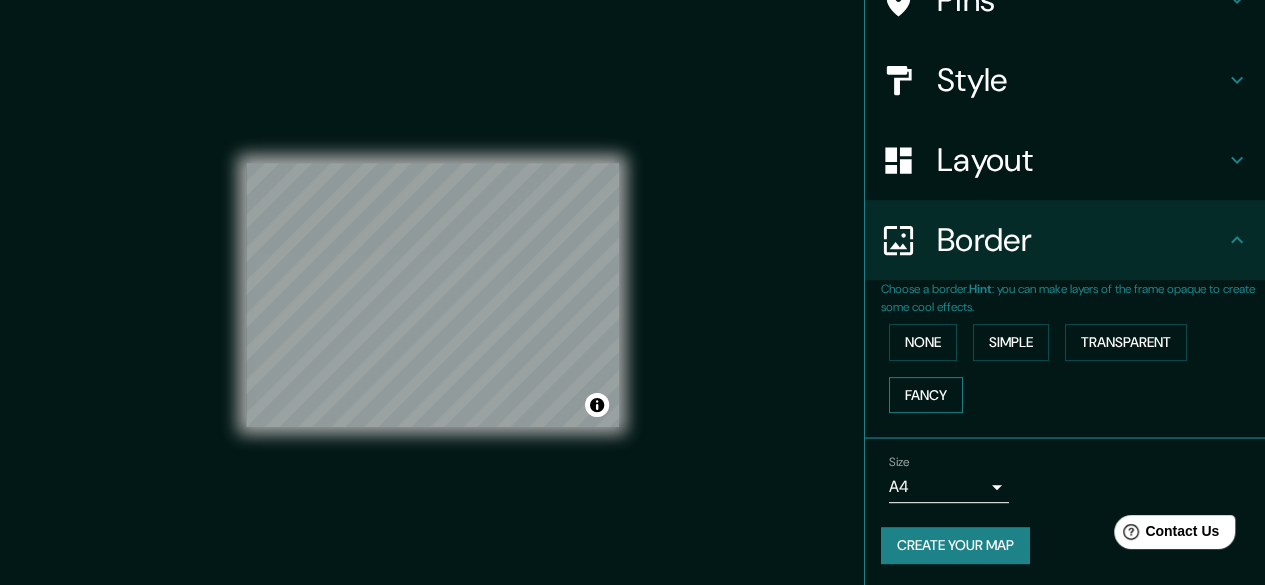 click on "Fancy" at bounding box center (926, 395) 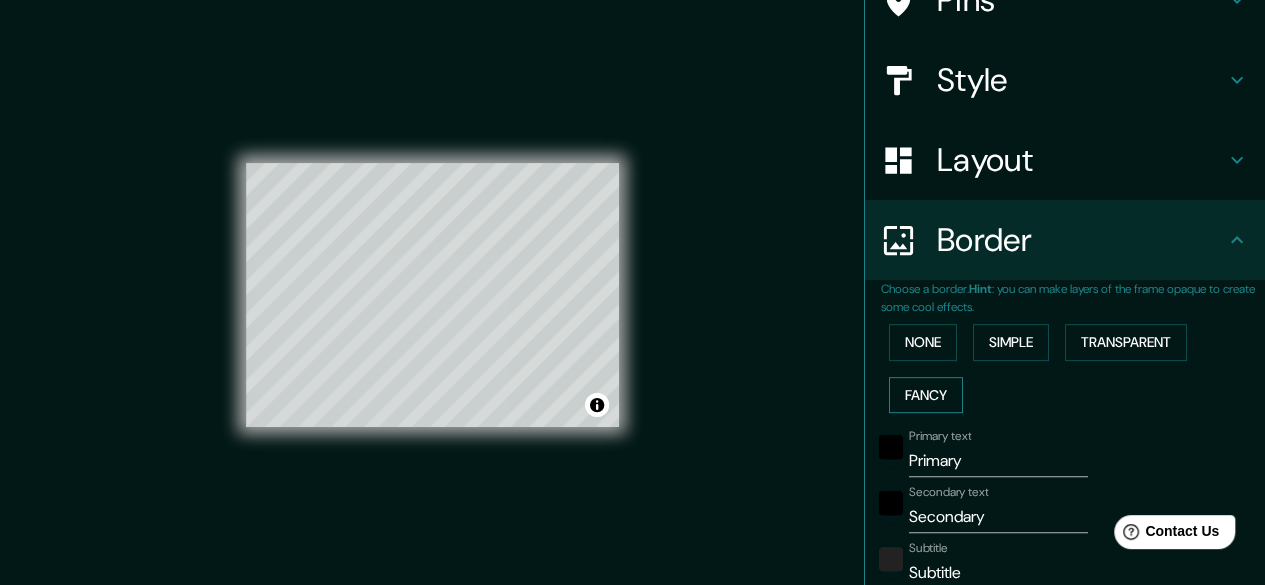 click on "Fancy" at bounding box center (926, 395) 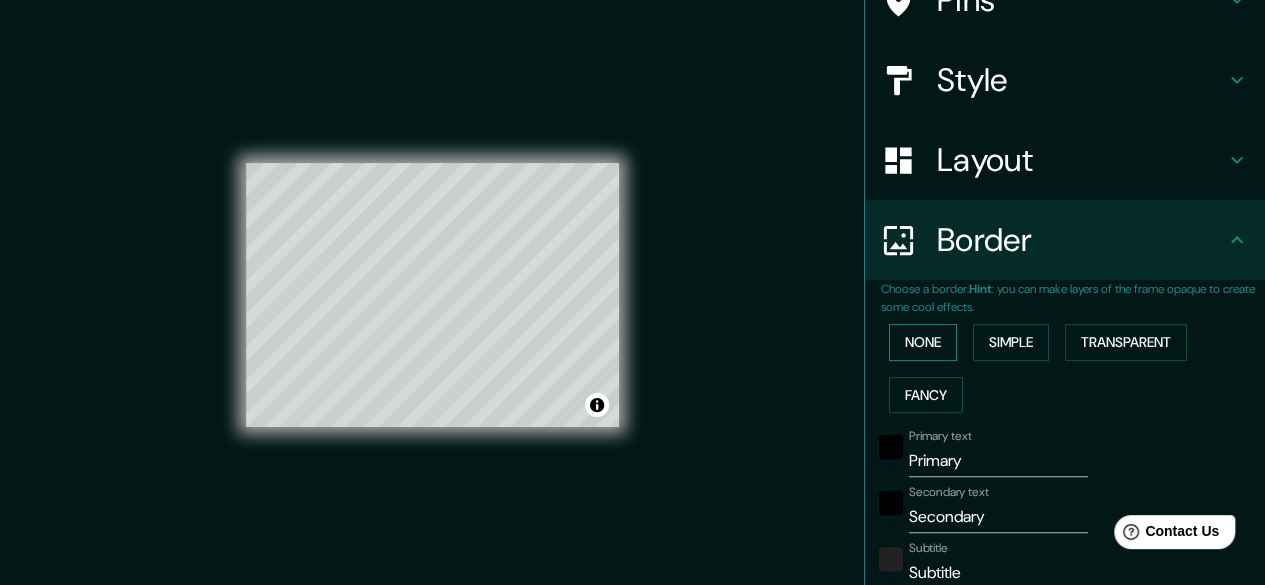 click on "None" at bounding box center (923, 342) 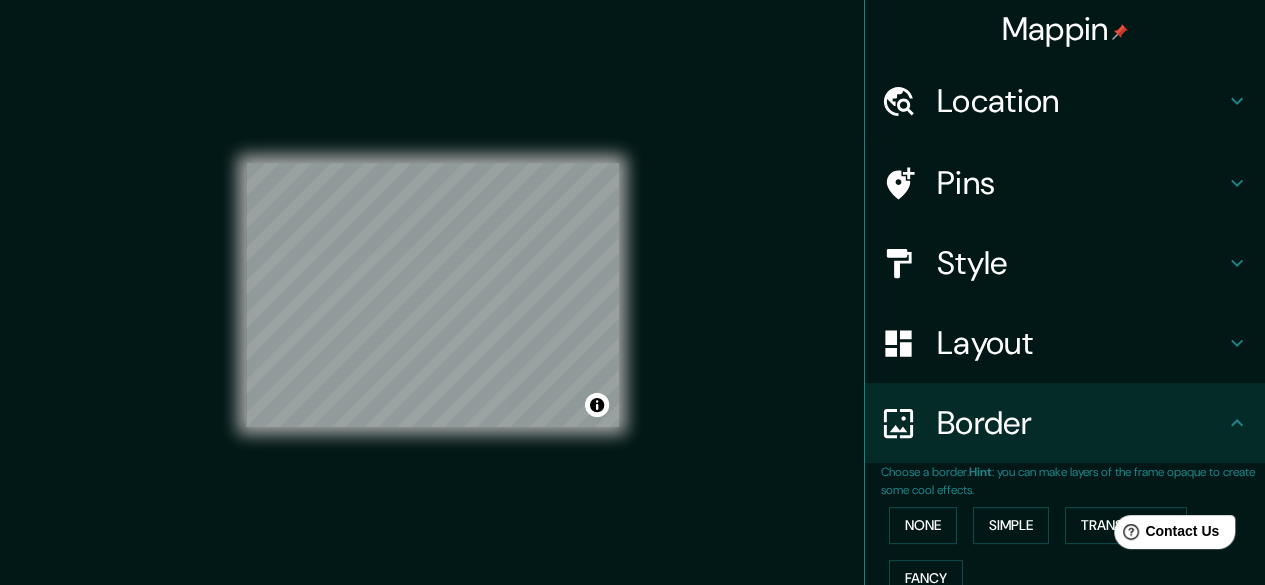 scroll, scrollTop: 0, scrollLeft: 0, axis: both 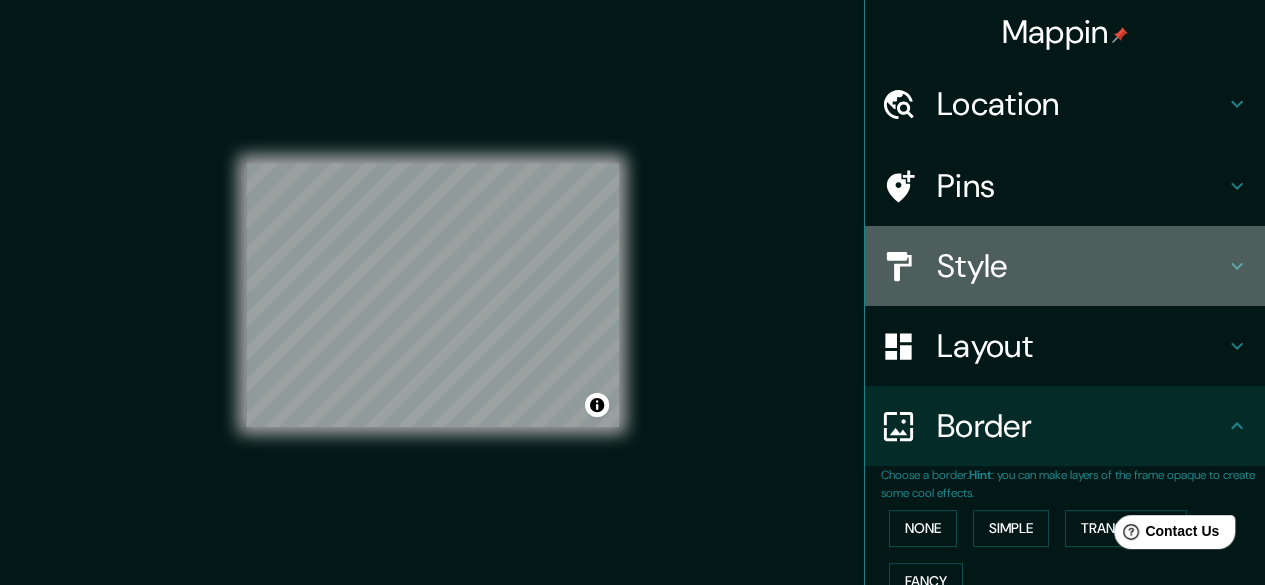 click on "Style" at bounding box center (1081, 266) 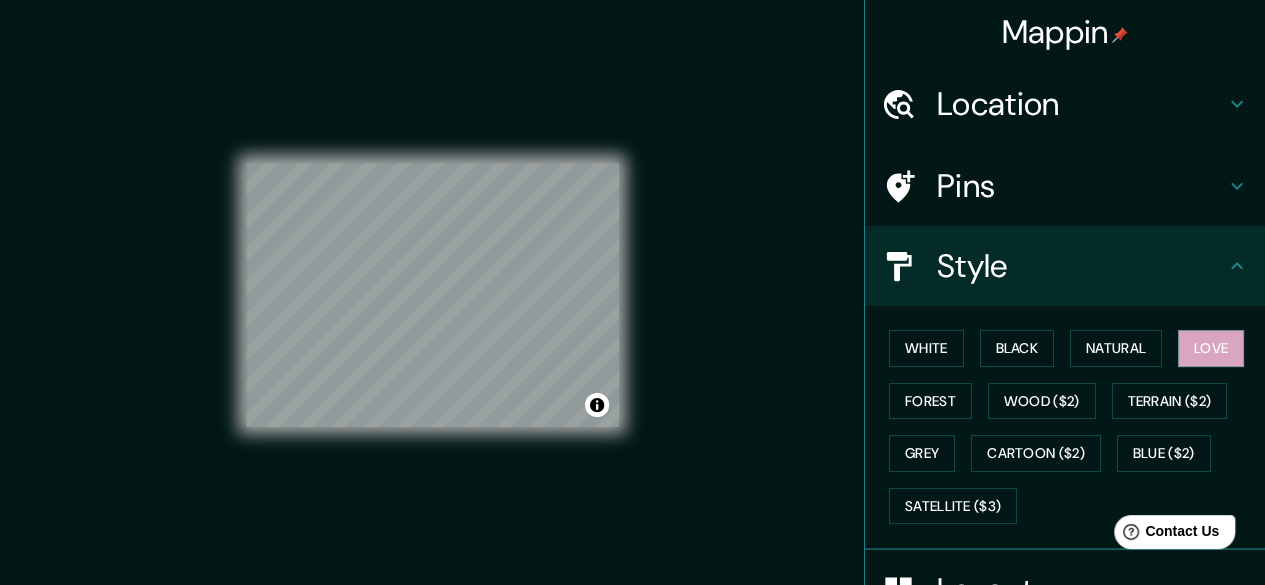 click on "Pins" at bounding box center (1081, 186) 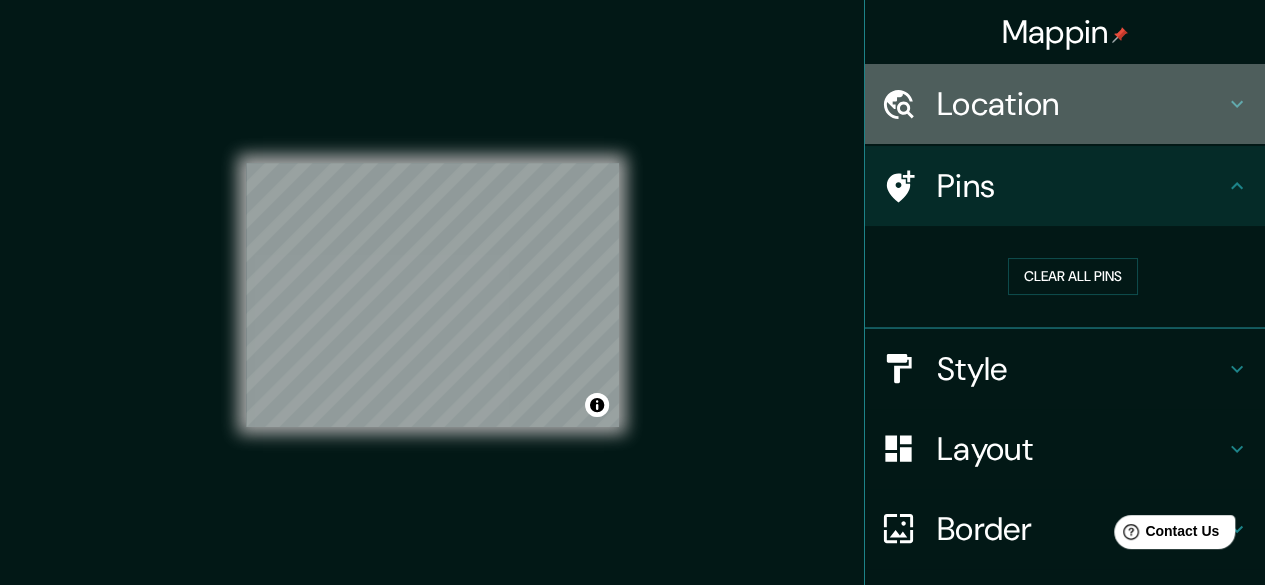 click on "Location" at bounding box center (1081, 104) 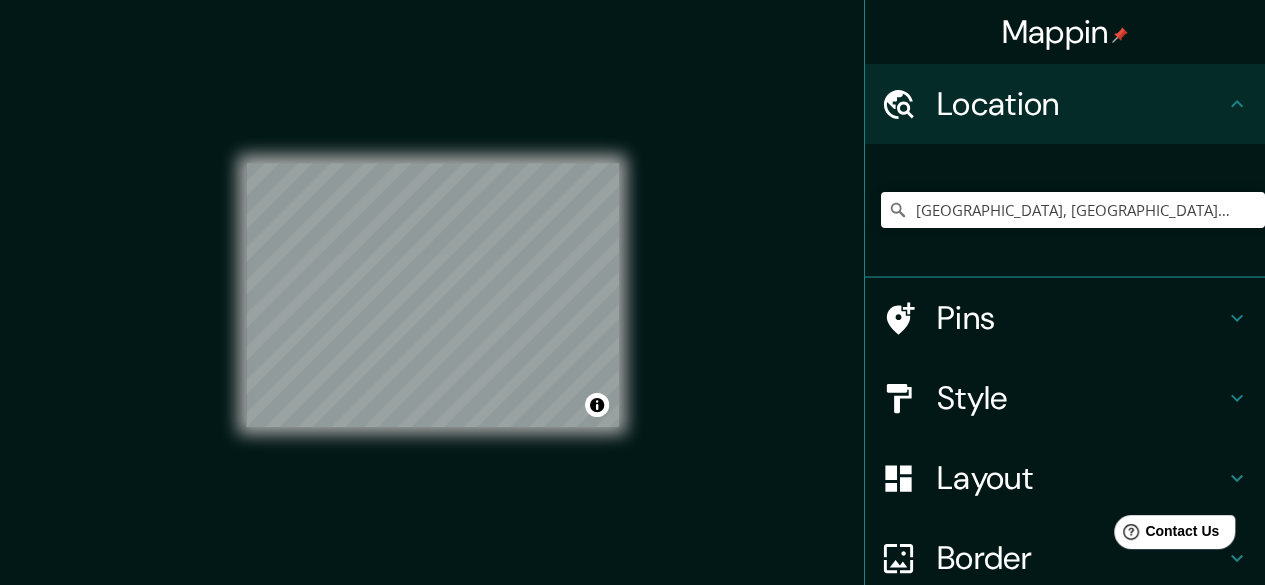 click on "Pins" at bounding box center (1081, 318) 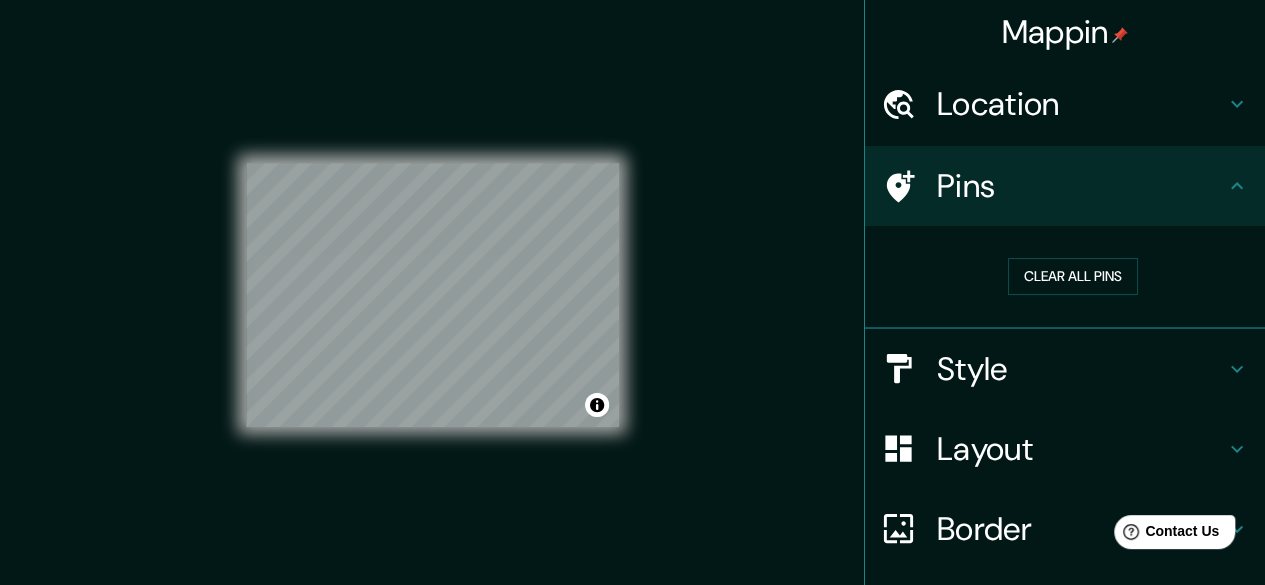 scroll, scrollTop: 37, scrollLeft: 0, axis: vertical 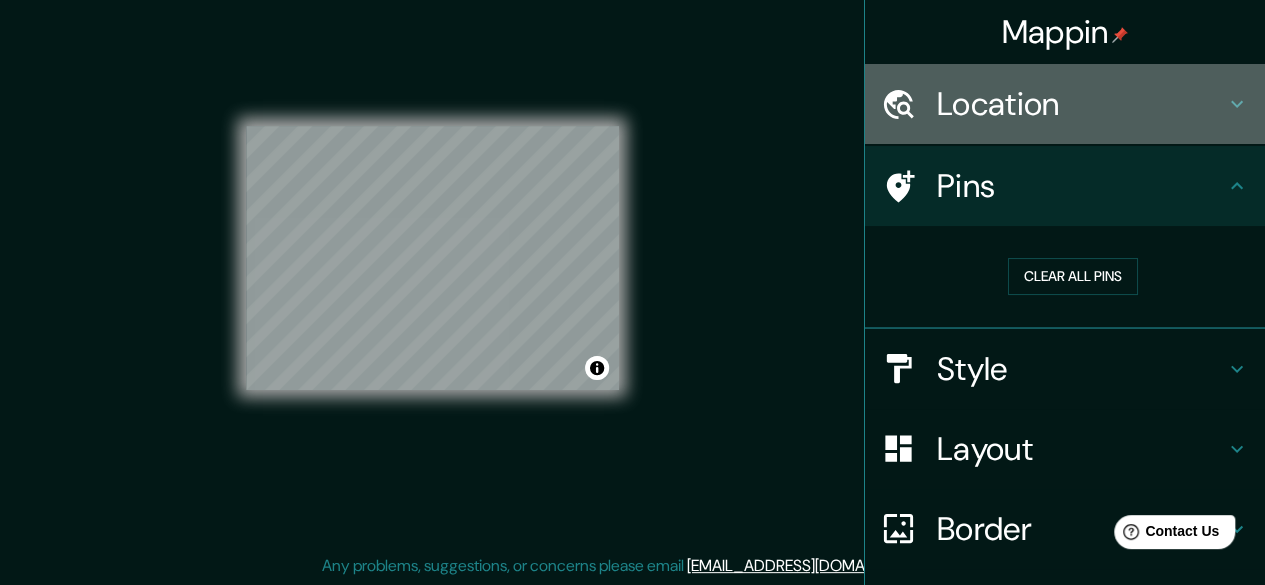 click on "Location" at bounding box center (1081, 104) 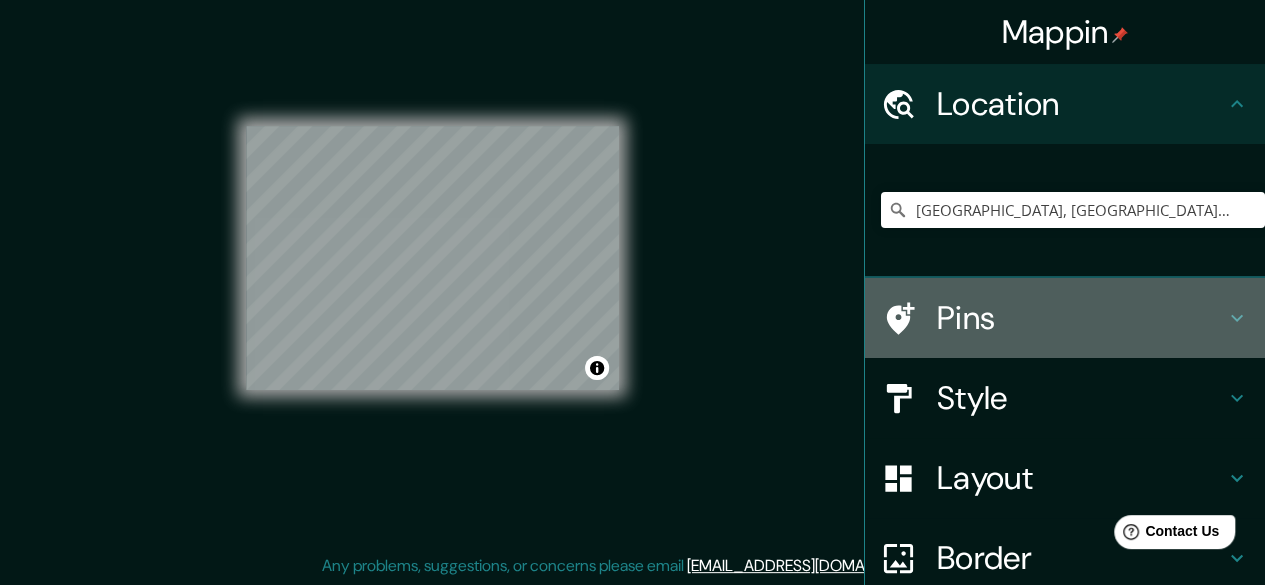 click on "Pins" at bounding box center [1081, 318] 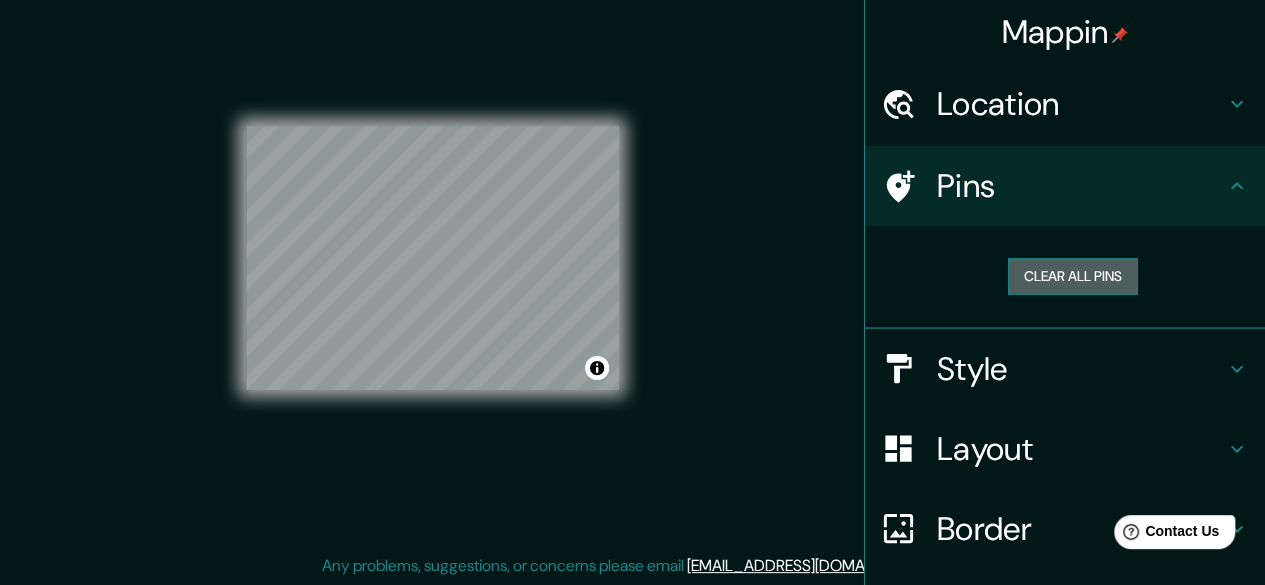 click on "Clear all pins" at bounding box center (1073, 276) 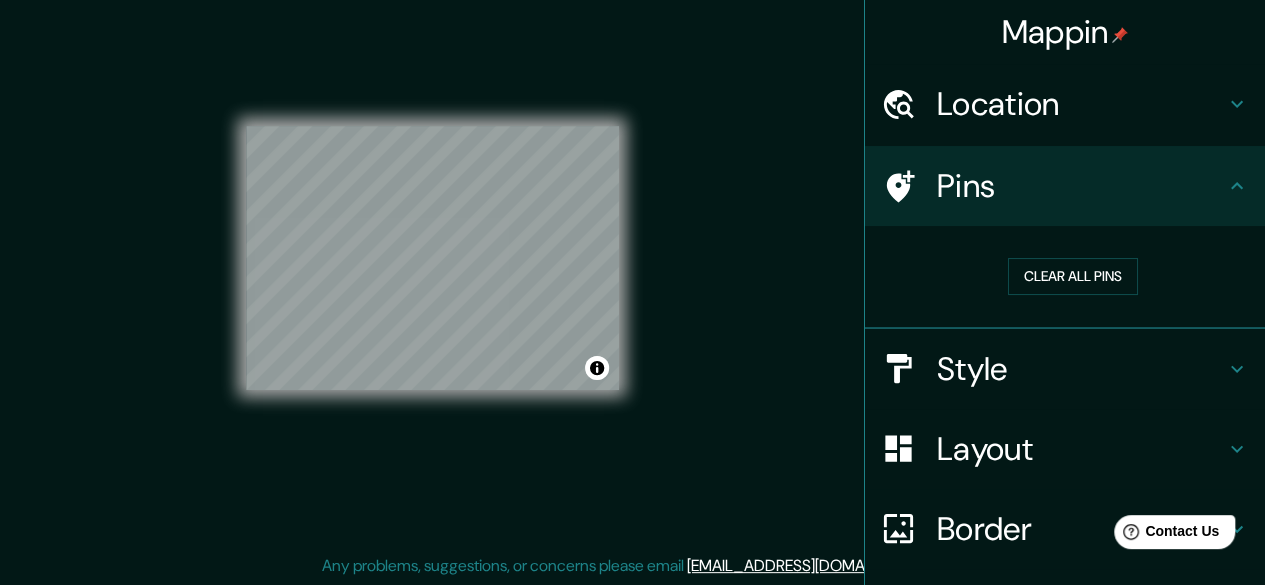 click 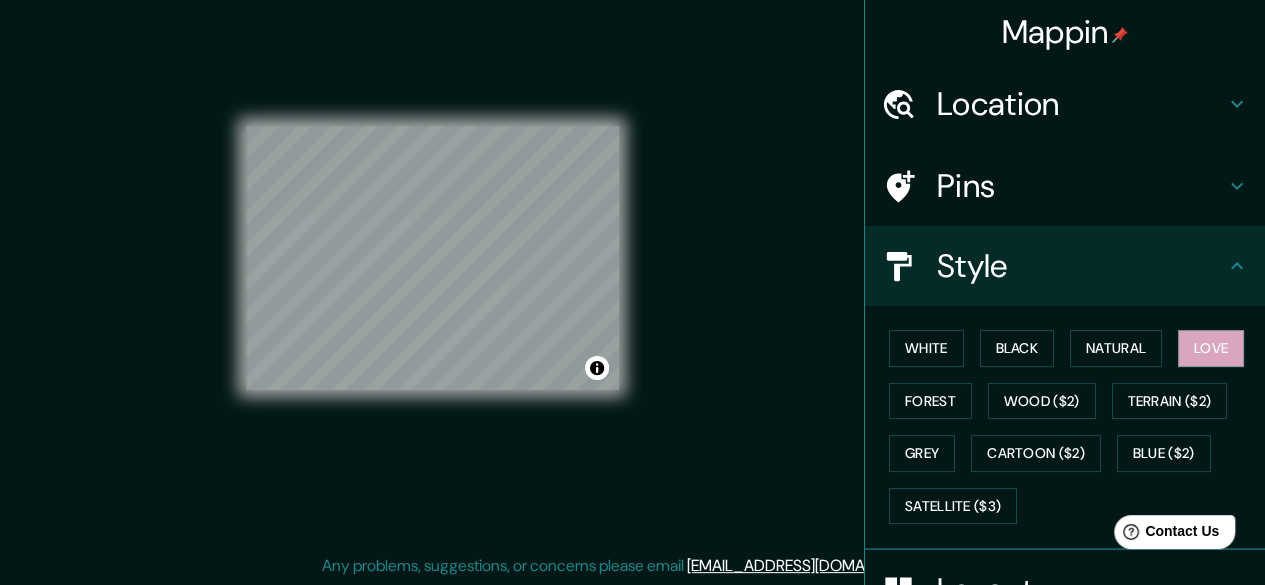 click on "Mappin Location [GEOGRAPHIC_DATA], [GEOGRAPHIC_DATA], [GEOGRAPHIC_DATA] Pins Style [PERSON_NAME] Black Natural Love Forest [PERSON_NAME] ($2) Terrain ($2) Grey Cartoon ($2) Blue ($2) Satellite ($3) Layout Border Choose a border.  Hint : you can make layers of the frame opaque to create some cool effects. None Simple Transparent Fancy Size A4 single Create your map © Mapbox   © OpenStreetMap   Improve this map Any problems, suggestions, or concerns please email    [EMAIL_ADDRESS][DOMAIN_NAME] . . ." at bounding box center [632, 274] 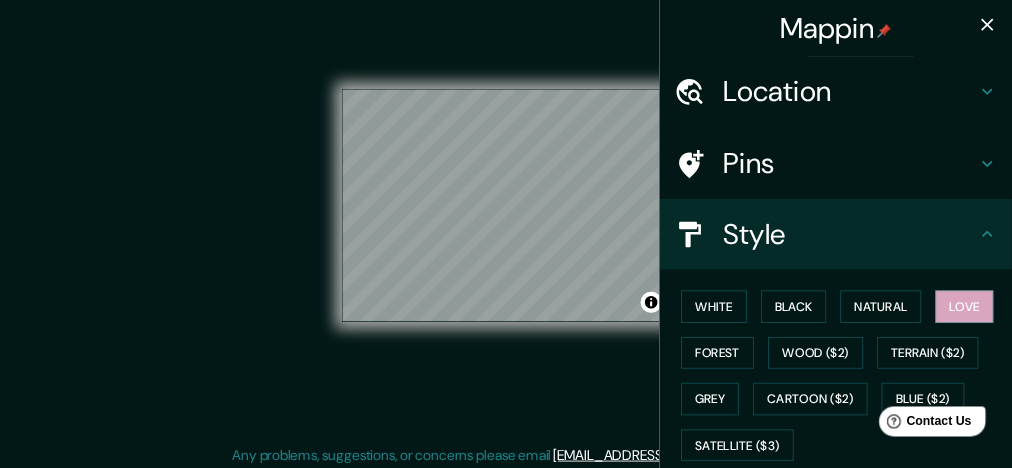 scroll, scrollTop: 37, scrollLeft: 0, axis: vertical 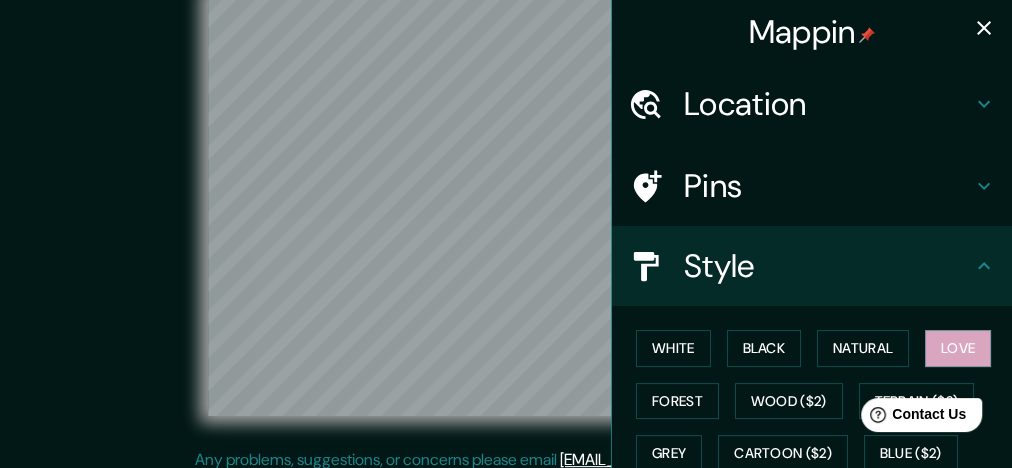 click on "© Mapbox   © OpenStreetMap   Improve this map" at bounding box center (506, 205) 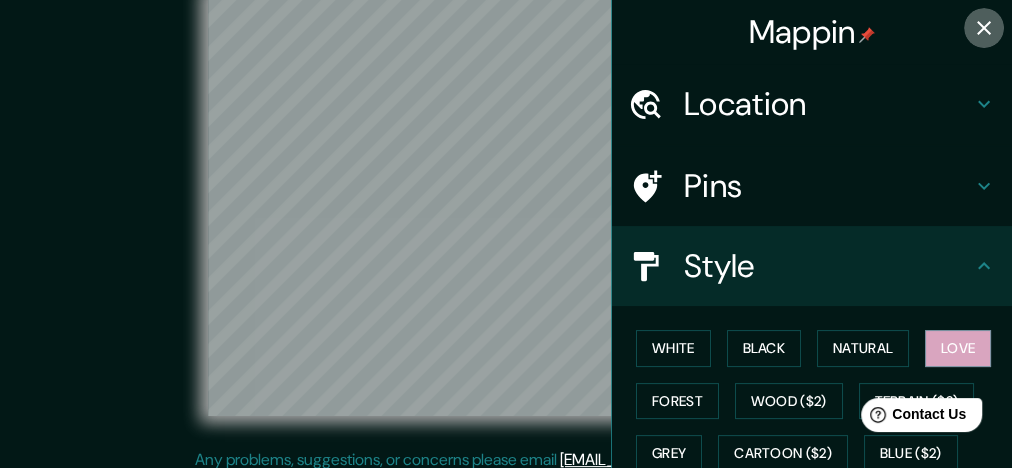 click 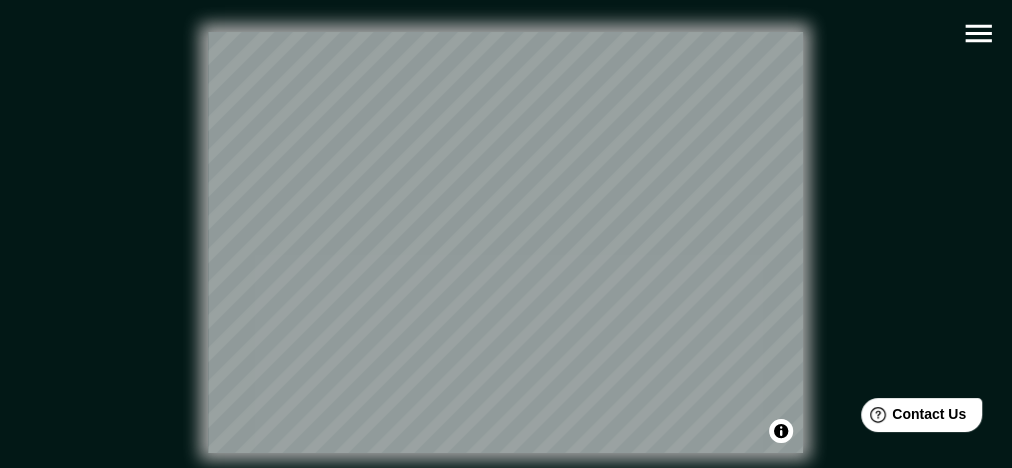 scroll, scrollTop: 0, scrollLeft: 0, axis: both 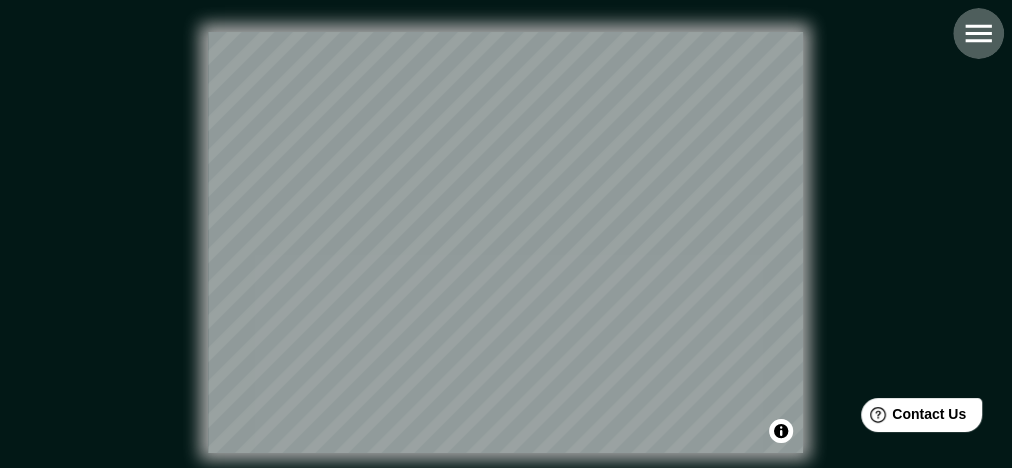 click 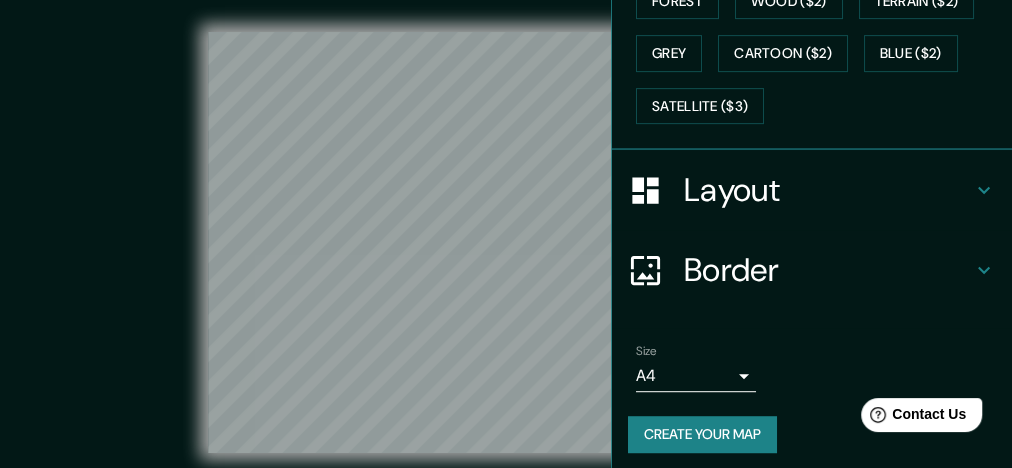 scroll, scrollTop: 403, scrollLeft: 0, axis: vertical 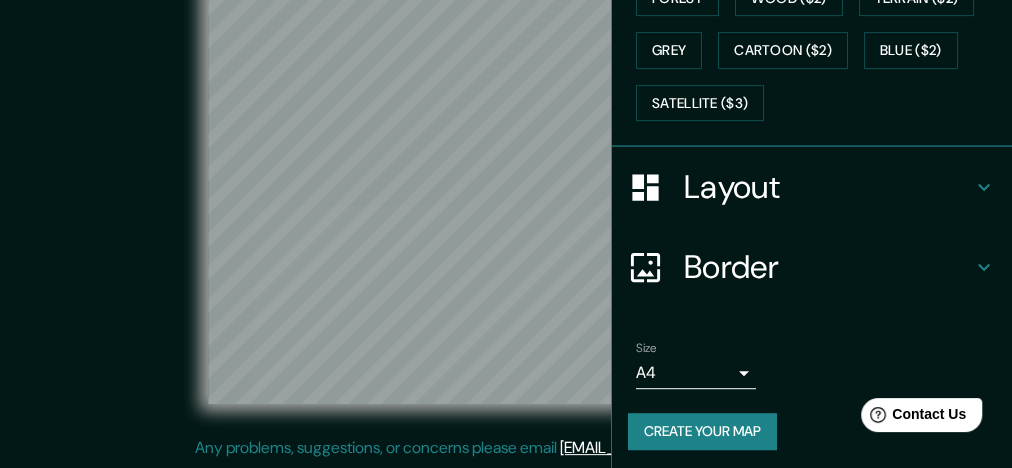 click on "© Mapbox   © OpenStreetMap   Improve this map" at bounding box center [506, 193] 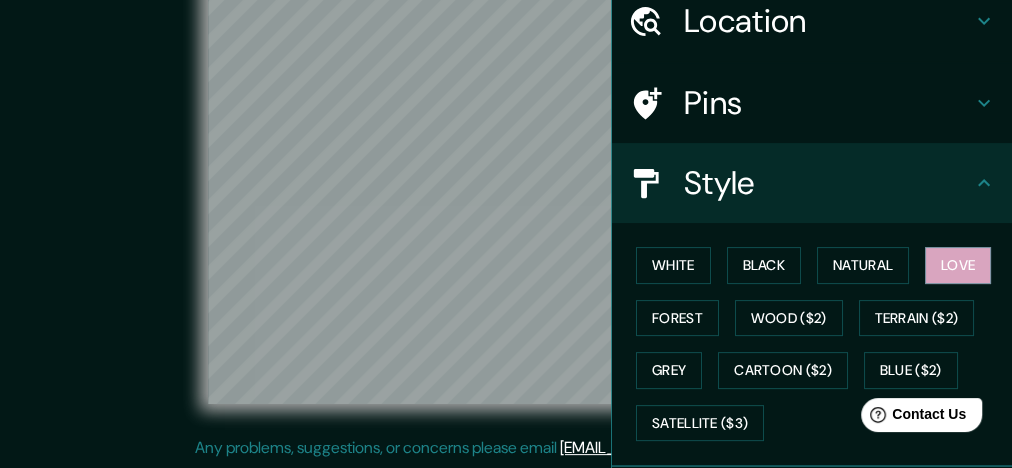 scroll, scrollTop: 0, scrollLeft: 0, axis: both 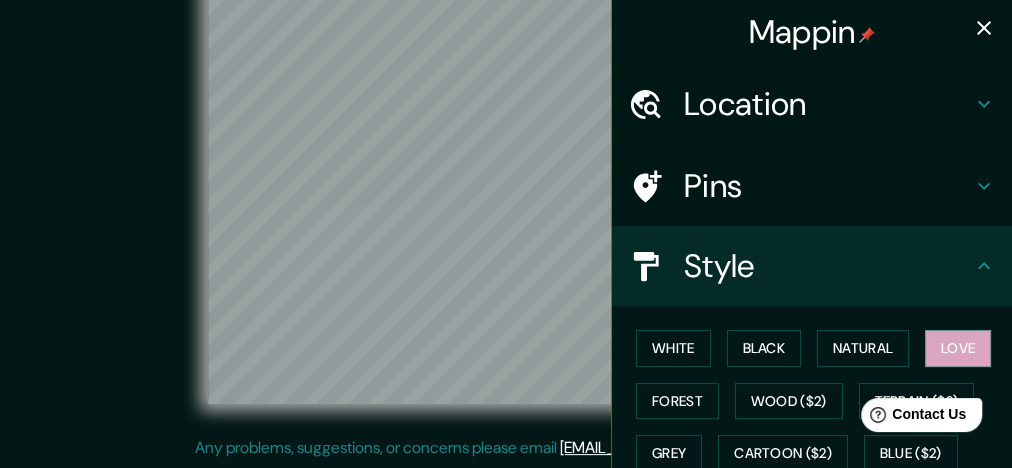 click on "Location" at bounding box center [828, 104] 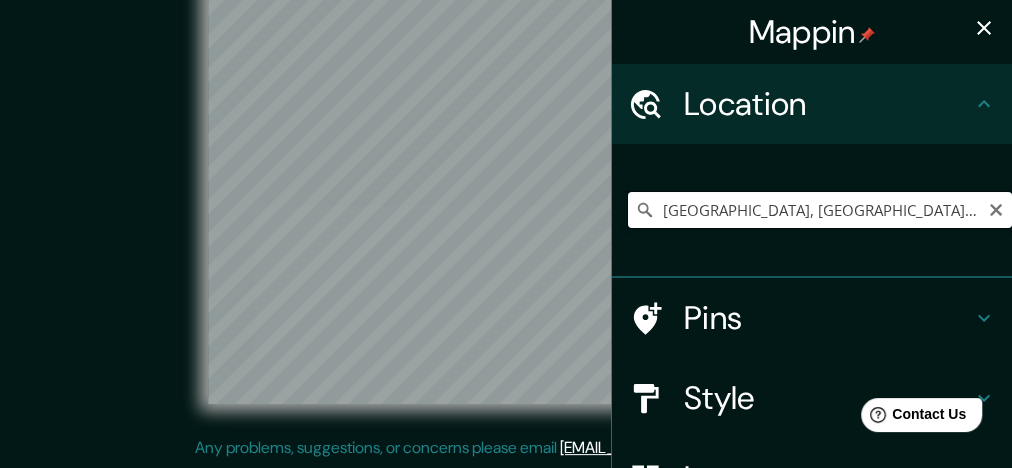 click on "[GEOGRAPHIC_DATA], [GEOGRAPHIC_DATA], [GEOGRAPHIC_DATA]" at bounding box center [820, 210] 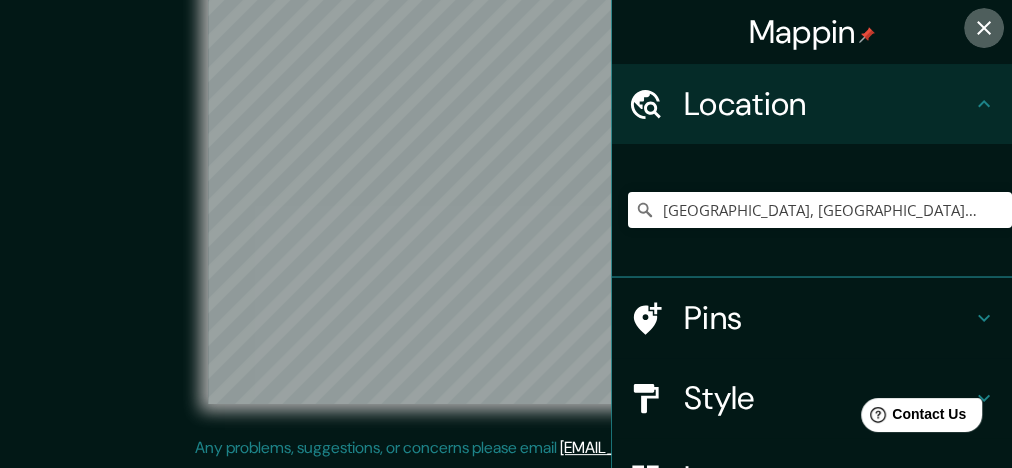 click 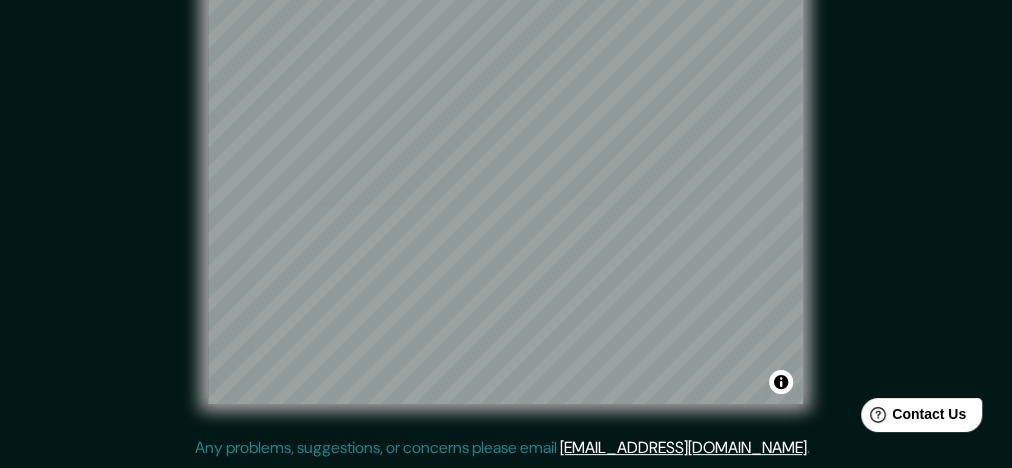 scroll, scrollTop: 0, scrollLeft: 0, axis: both 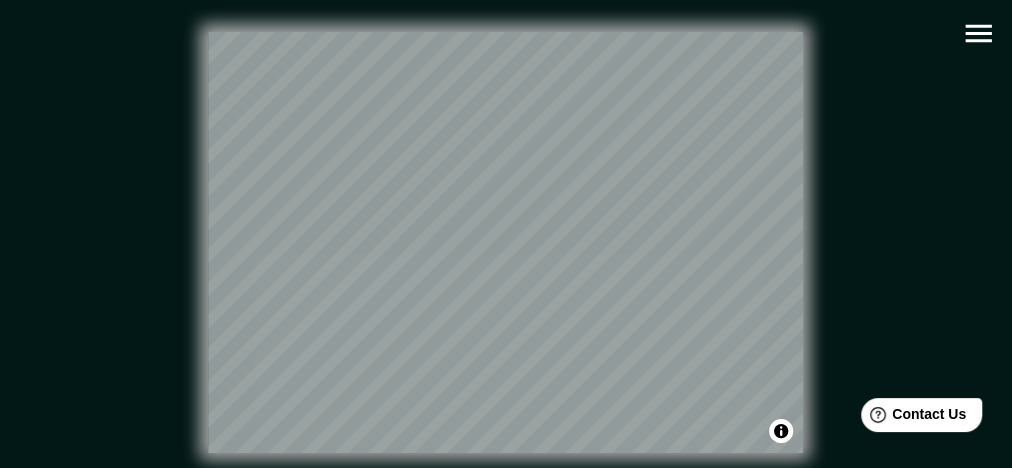 click 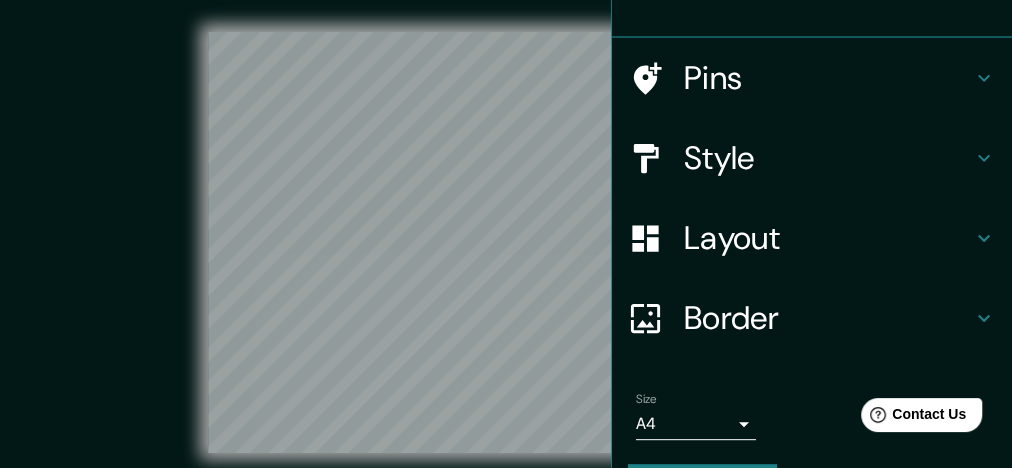 scroll, scrollTop: 295, scrollLeft: 0, axis: vertical 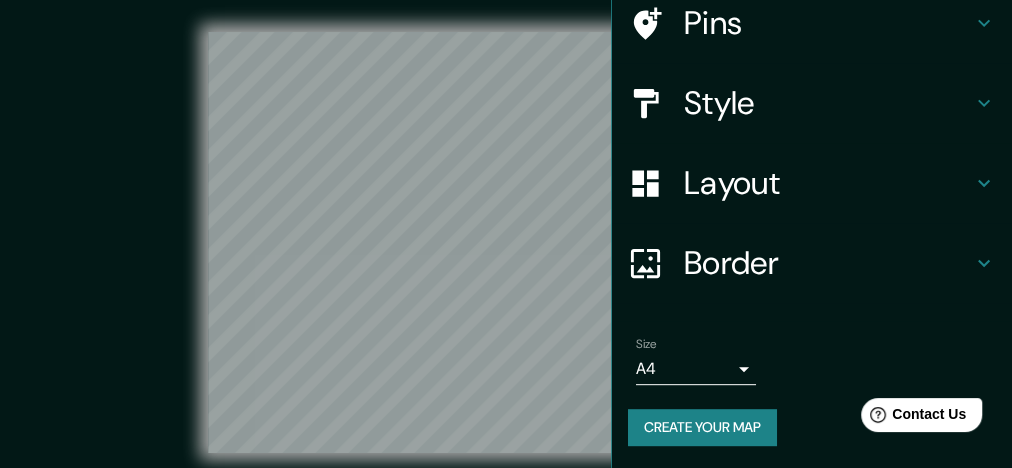 click on "Layout" at bounding box center [828, 183] 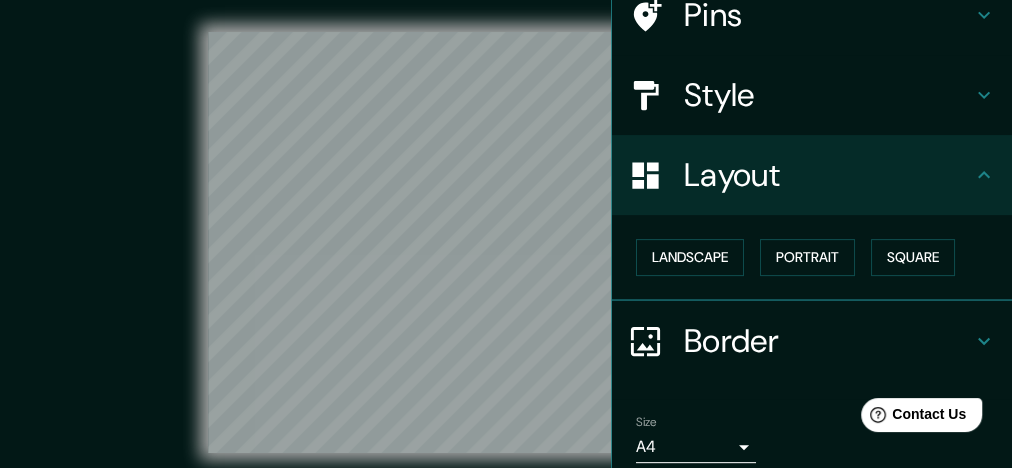 scroll, scrollTop: 163, scrollLeft: 0, axis: vertical 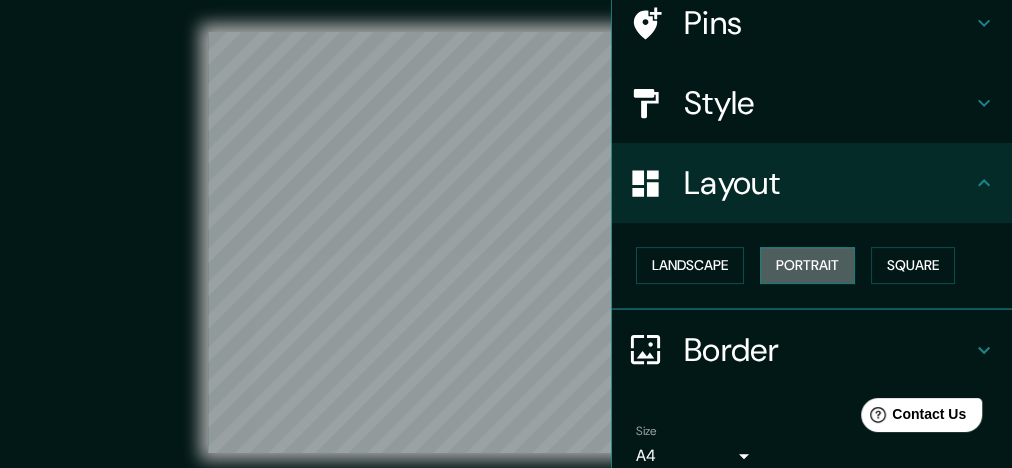 click on "Portrait" at bounding box center [807, 265] 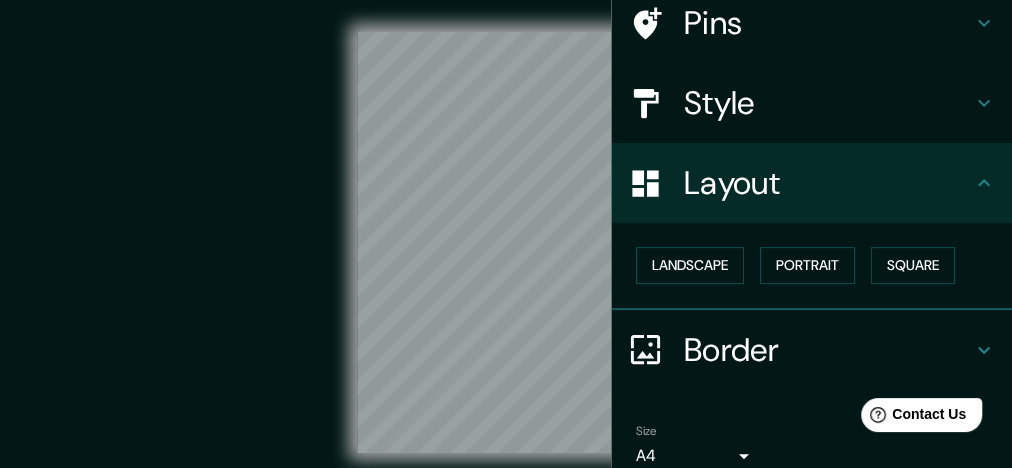 click on "© Mapbox   © OpenStreetMap   Improve this map" at bounding box center [506, 242] 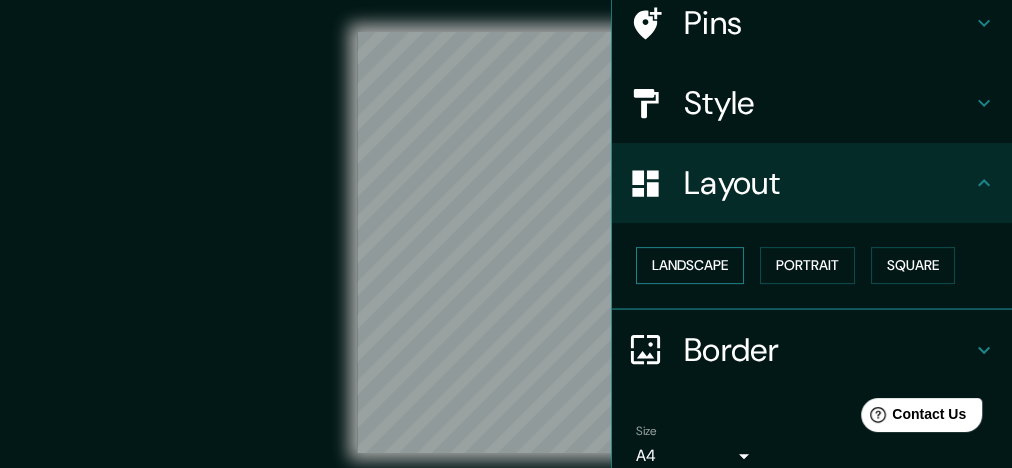 click on "Landscape" at bounding box center (690, 265) 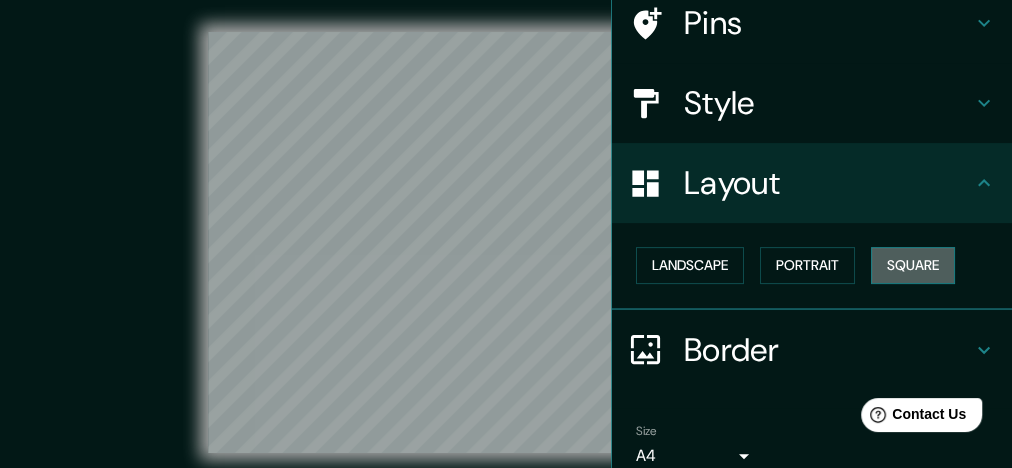 click on "Square" at bounding box center [913, 265] 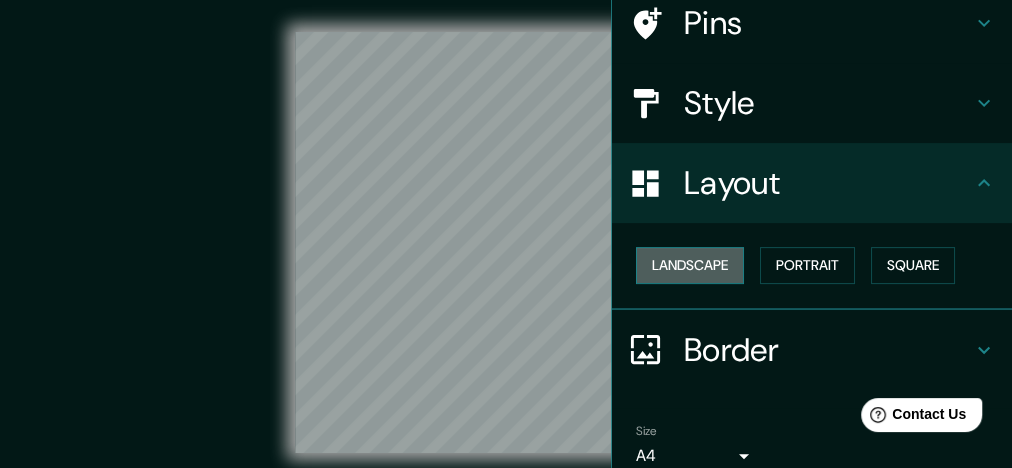 click on "Landscape" at bounding box center [690, 265] 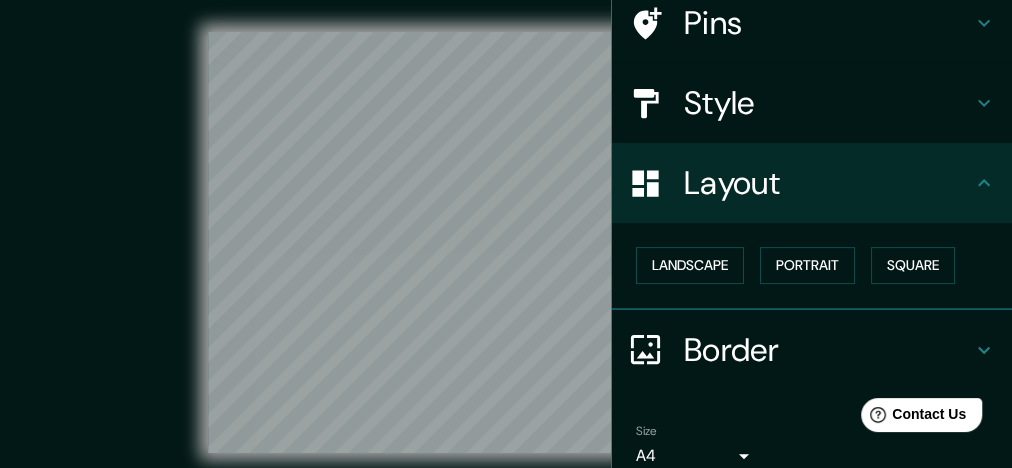 click on "Style" at bounding box center (828, 103) 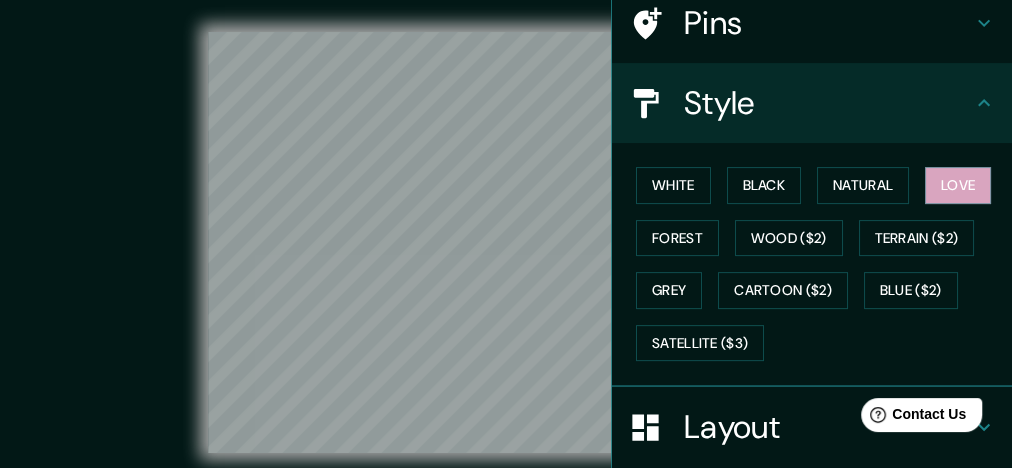 click on "White Black Natural Love Forest Wood ($2) Terrain ($2) Grey Cartoon ($2) Blue ($2) Satellite ($3)" at bounding box center (820, 264) 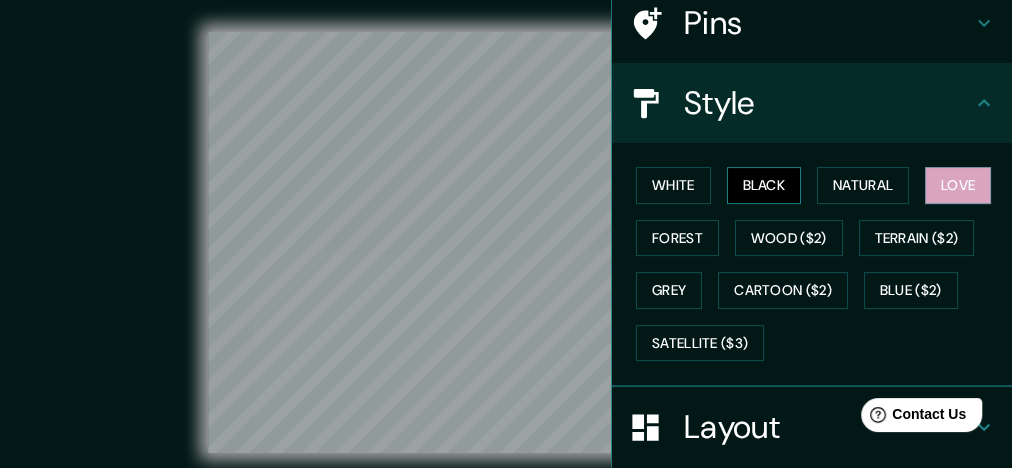 click on "Black" at bounding box center (764, 185) 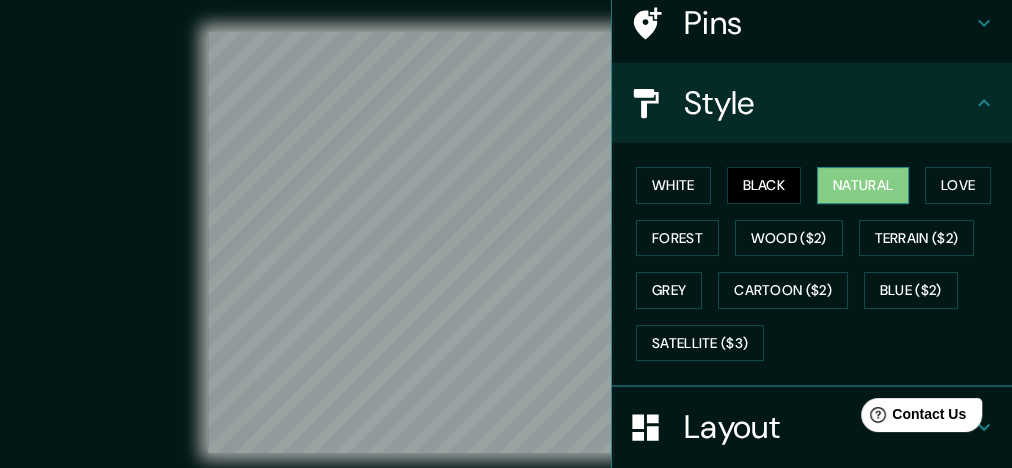click on "Natural" at bounding box center (863, 185) 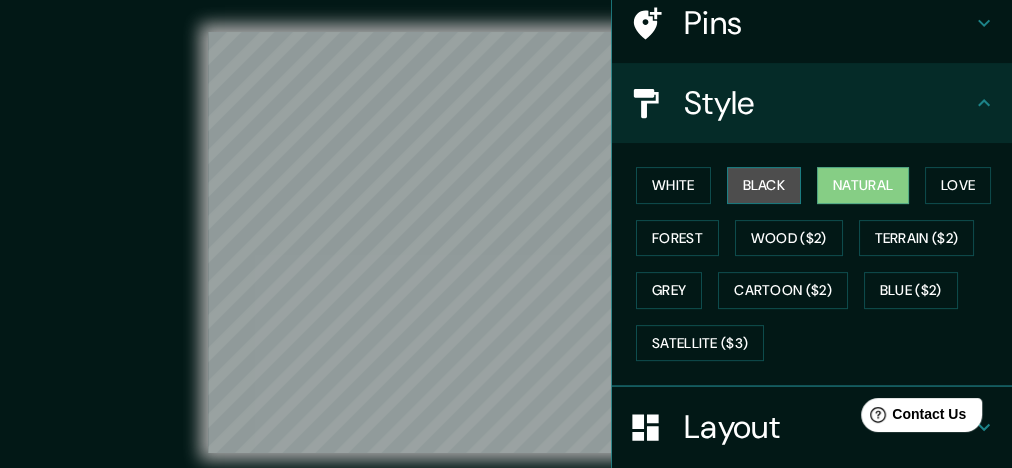 click on "Black" at bounding box center [764, 185] 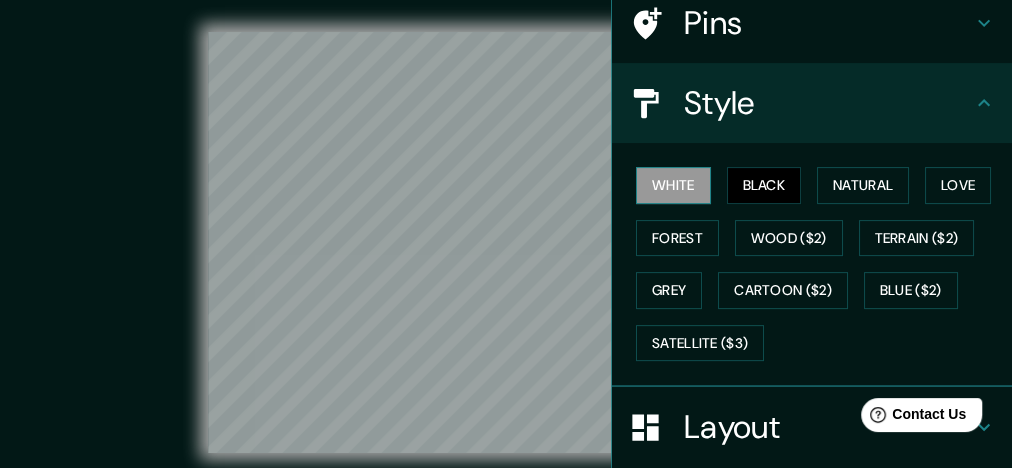 click on "White" at bounding box center [673, 185] 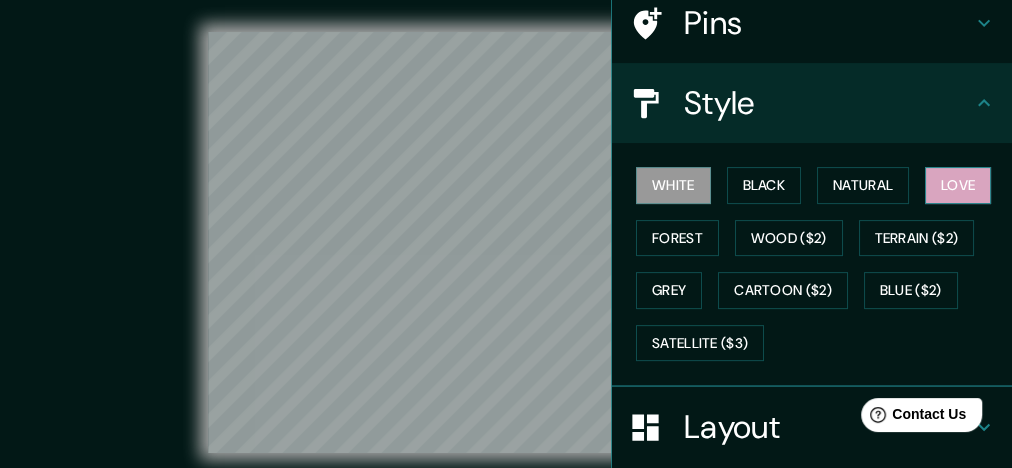 click on "Love" at bounding box center [958, 185] 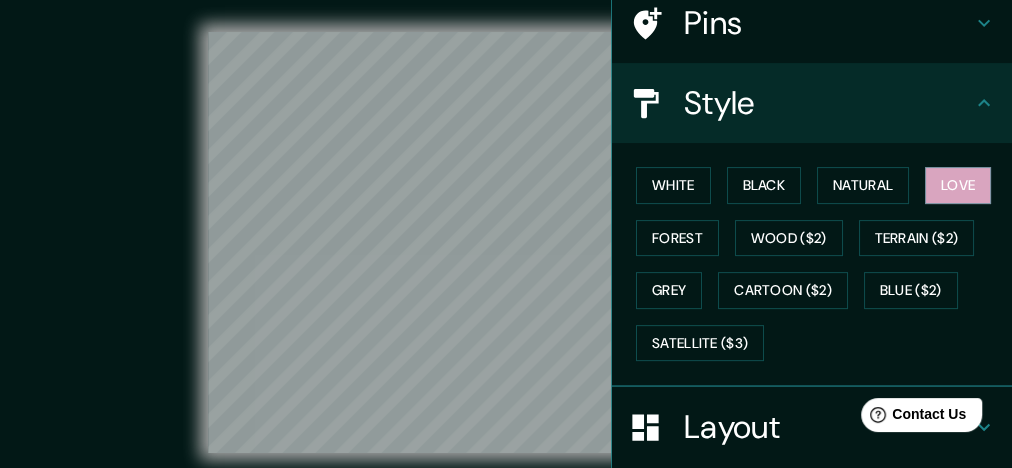 click on "© Mapbox   © OpenStreetMap   Improve this map" at bounding box center (506, 242) 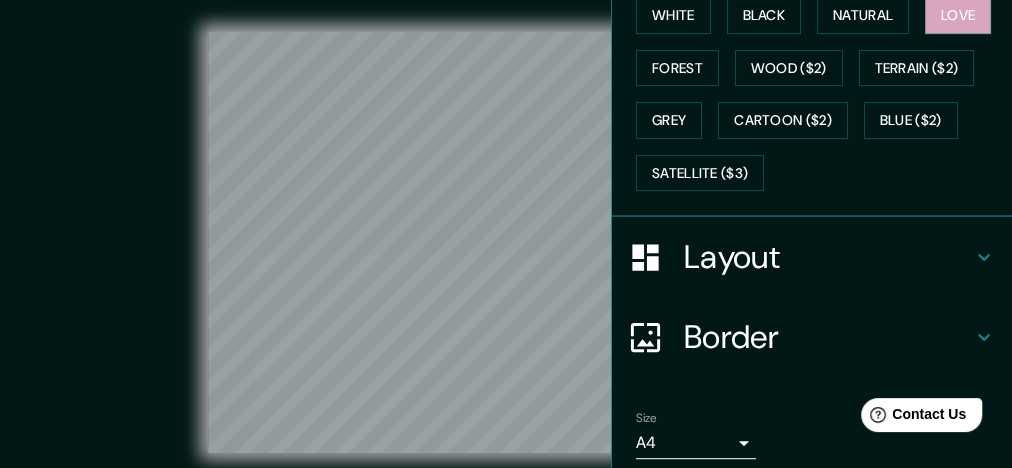 scroll, scrollTop: 403, scrollLeft: 0, axis: vertical 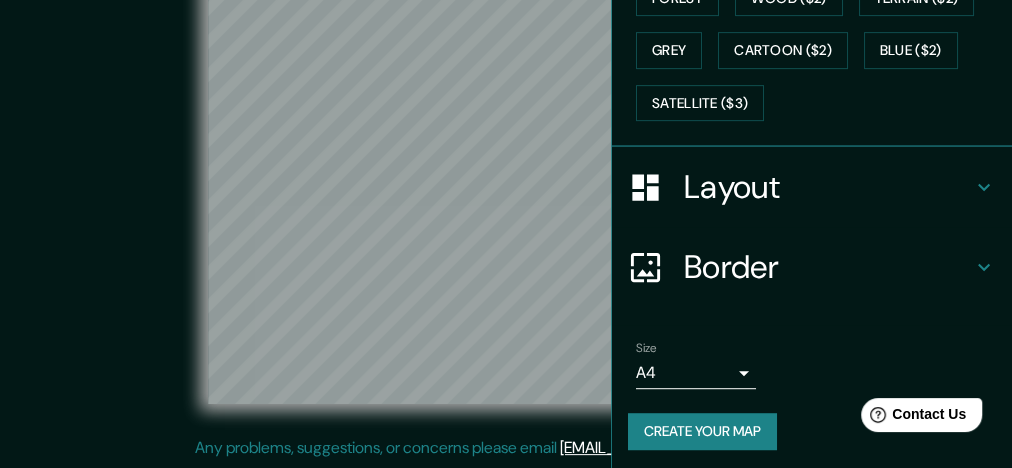 click on "Create your map" at bounding box center (702, 431) 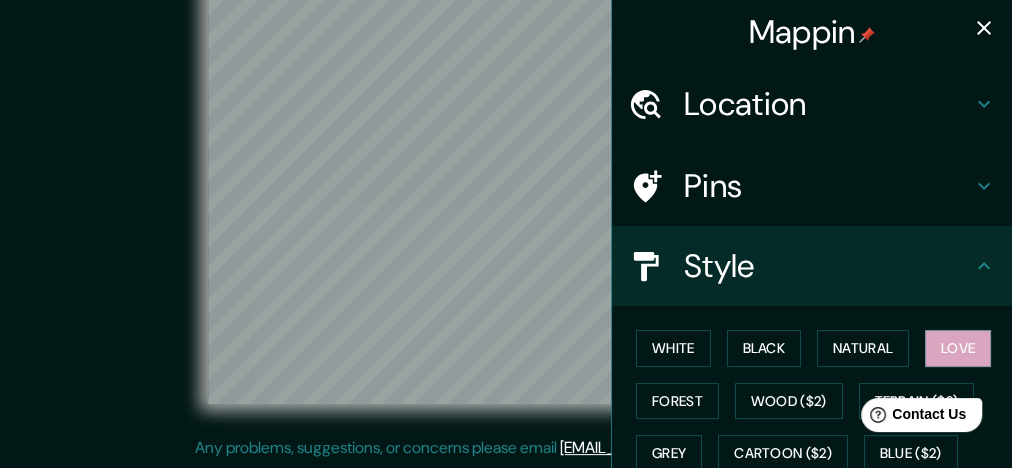 scroll, scrollTop: 0, scrollLeft: 0, axis: both 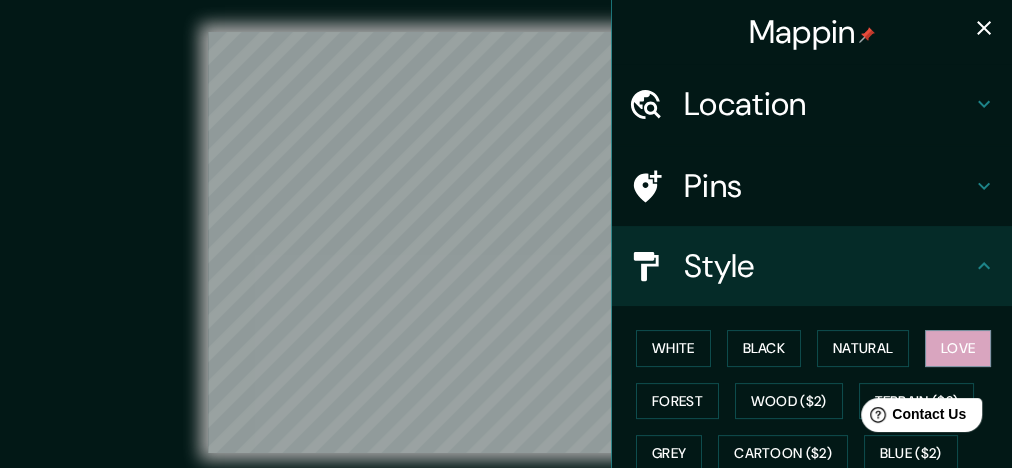 click on "Location" at bounding box center [812, 104] 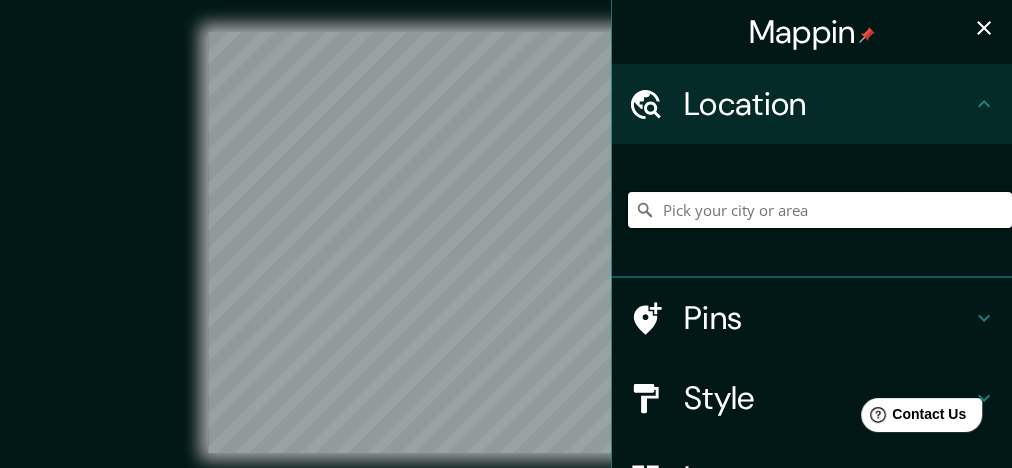 click at bounding box center (820, 210) 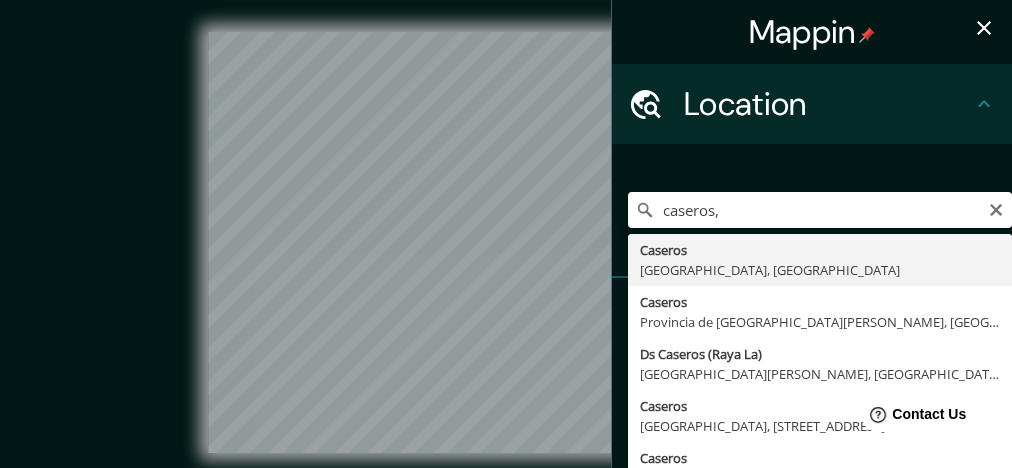 type on "[GEOGRAPHIC_DATA], [GEOGRAPHIC_DATA], [GEOGRAPHIC_DATA]" 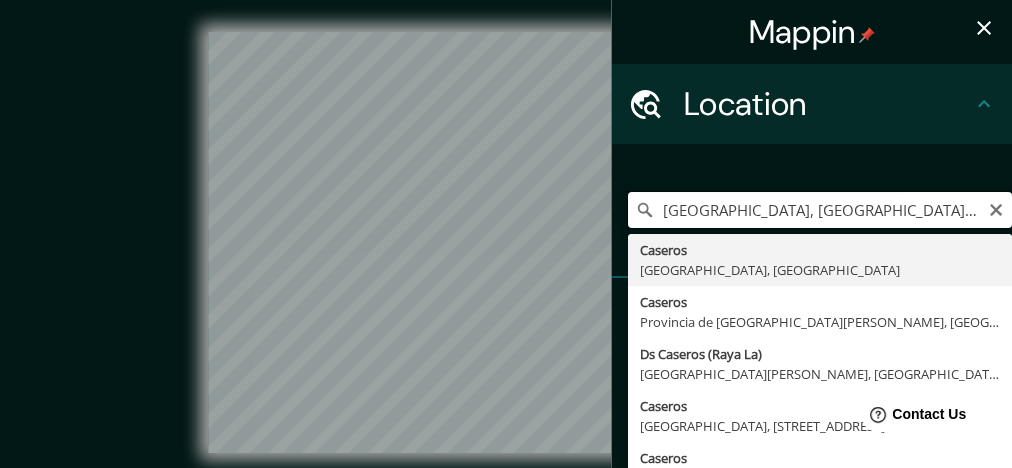 scroll, scrollTop: 0, scrollLeft: 0, axis: both 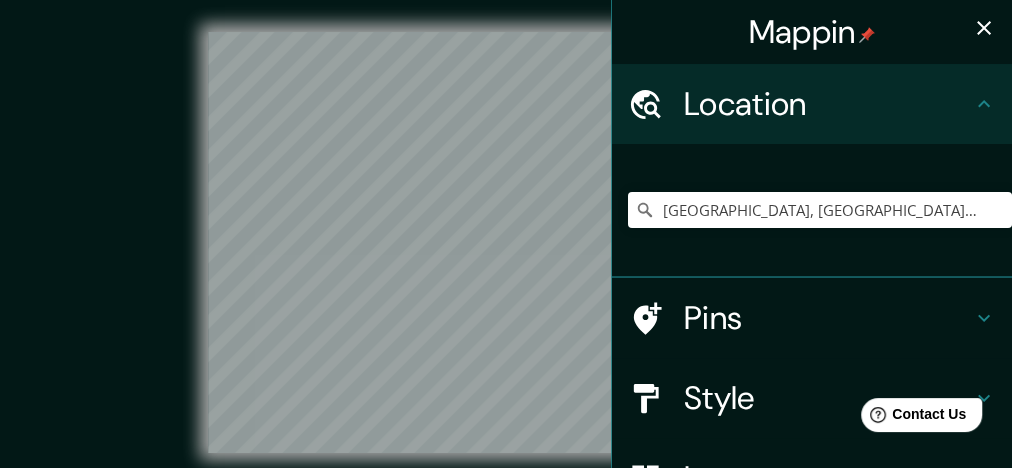 click 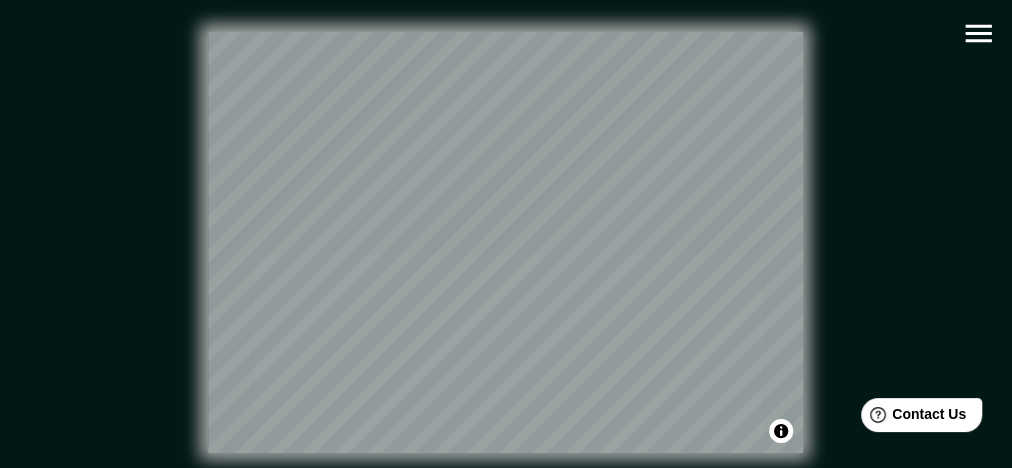 click 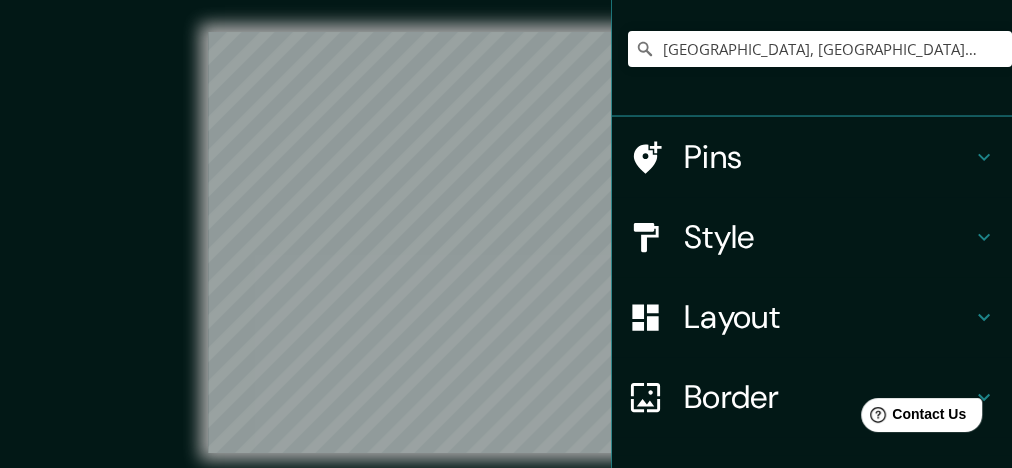 scroll, scrollTop: 55, scrollLeft: 0, axis: vertical 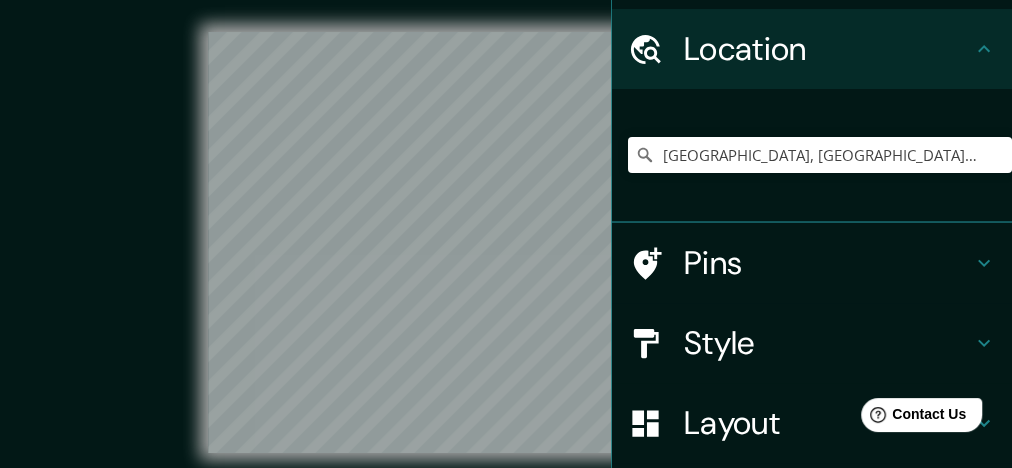 click 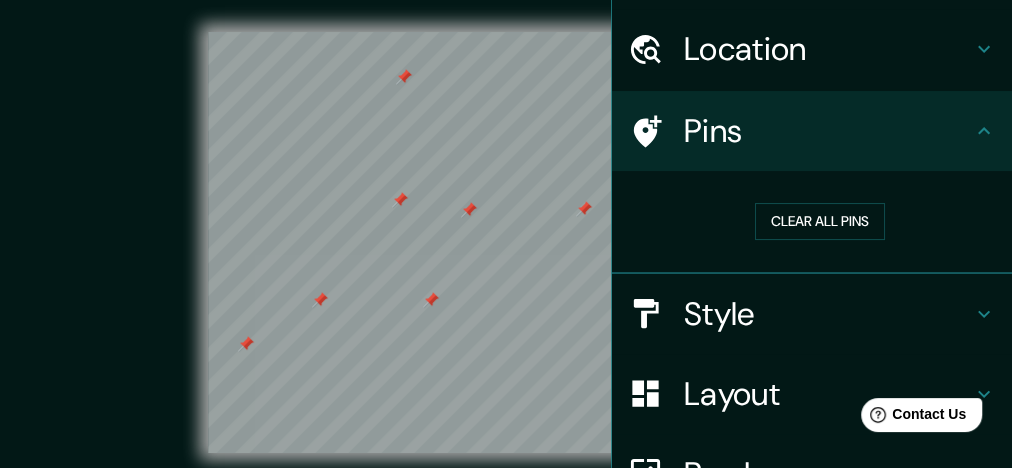 scroll, scrollTop: 264, scrollLeft: 0, axis: vertical 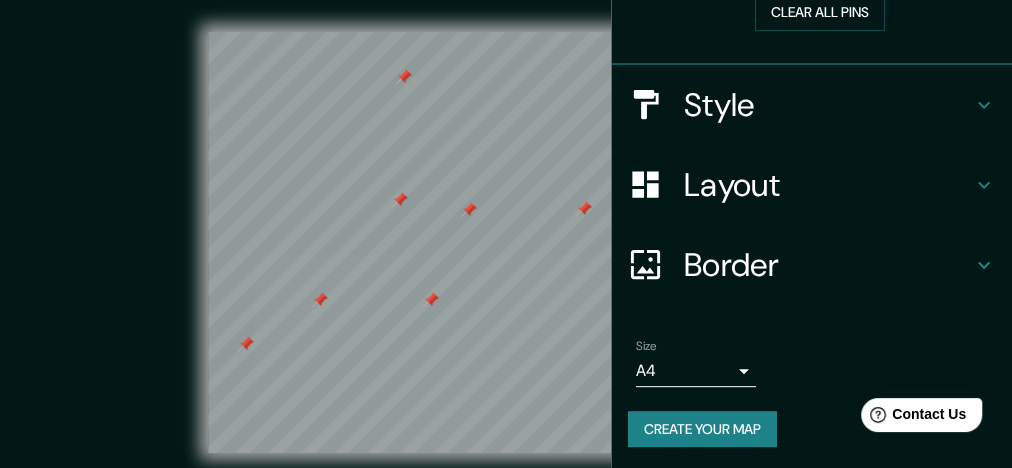 click on "Create your map" at bounding box center (702, 429) 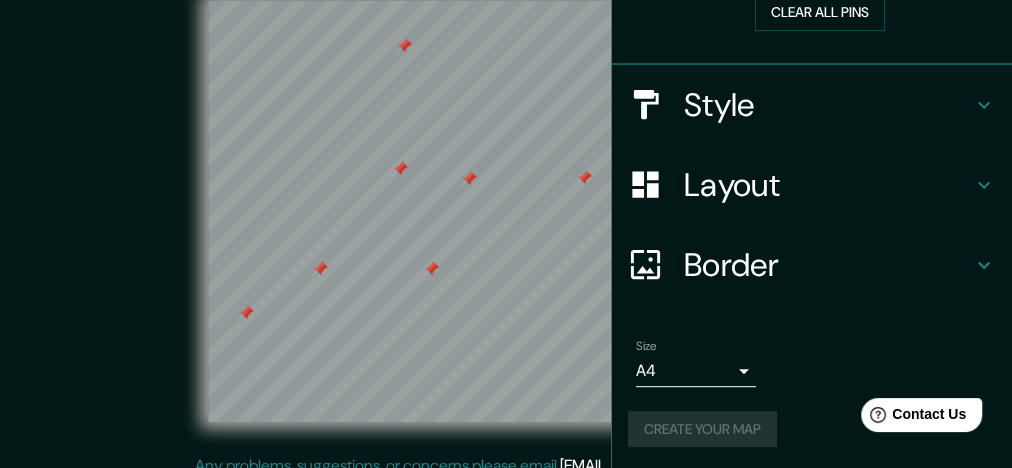 scroll, scrollTop: 49, scrollLeft: 0, axis: vertical 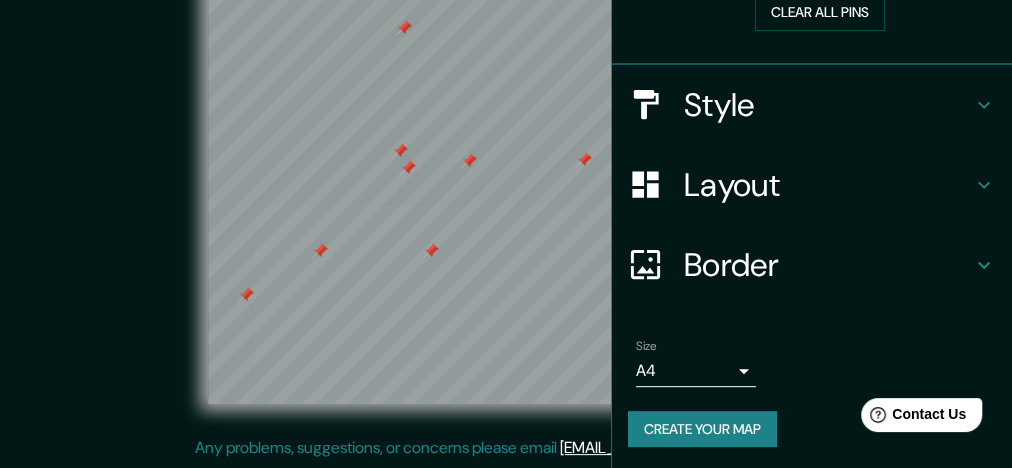 click at bounding box center [408, 168] 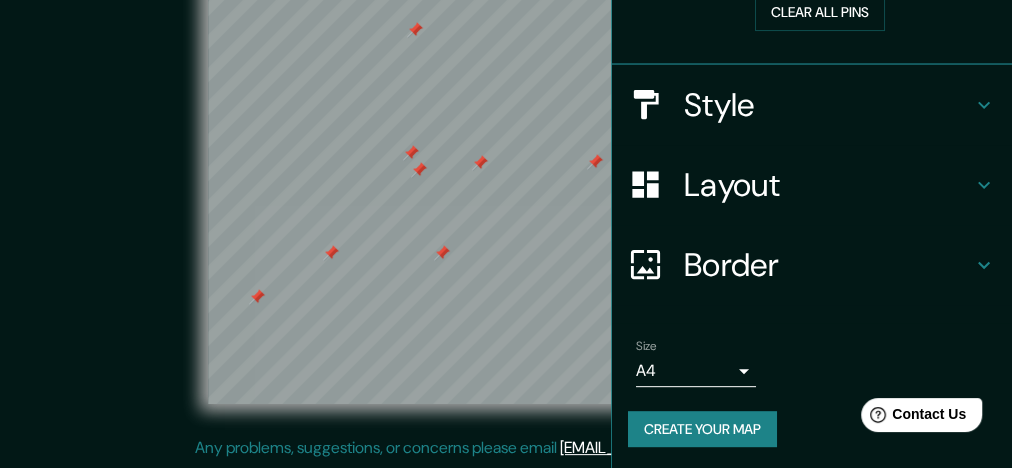 click at bounding box center (419, 170) 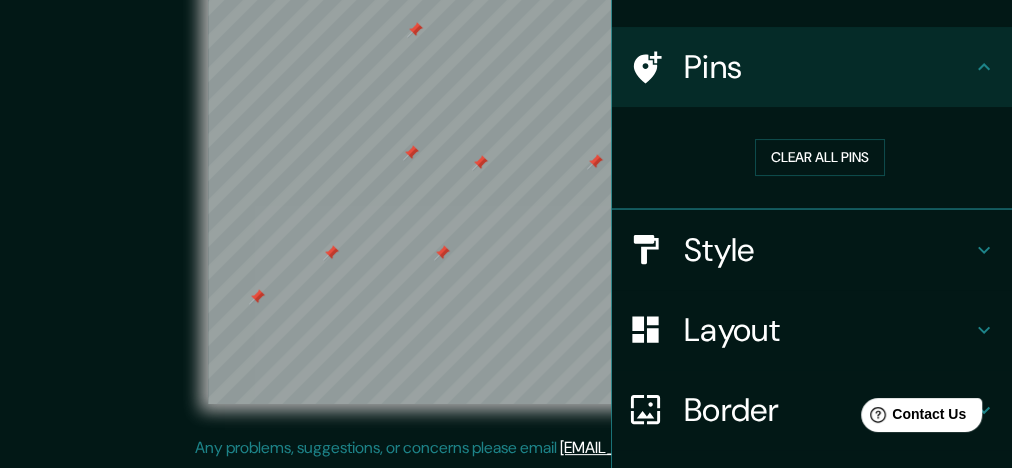 scroll, scrollTop: 0, scrollLeft: 0, axis: both 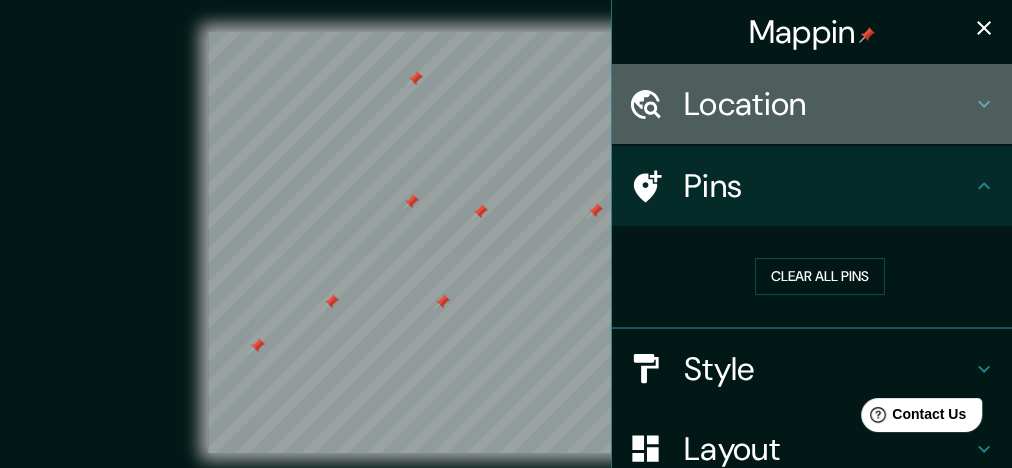 click on "Location" at bounding box center [828, 104] 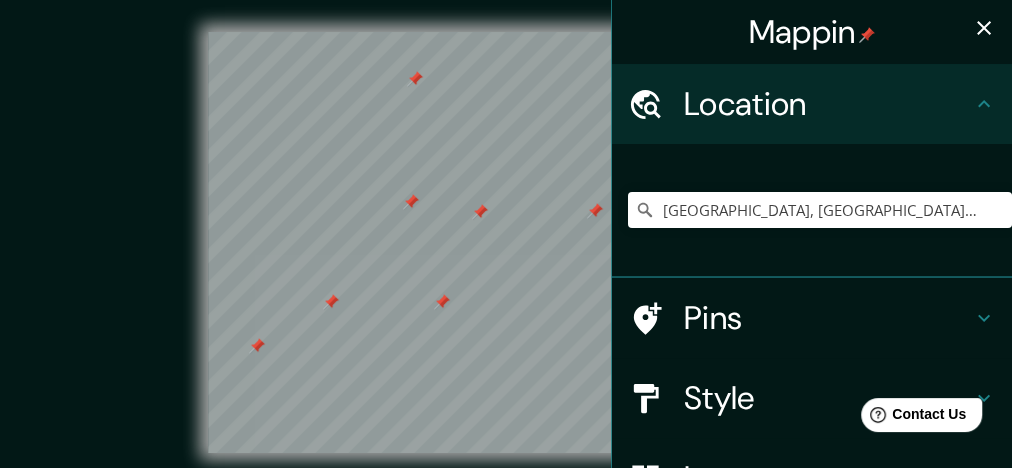 click 